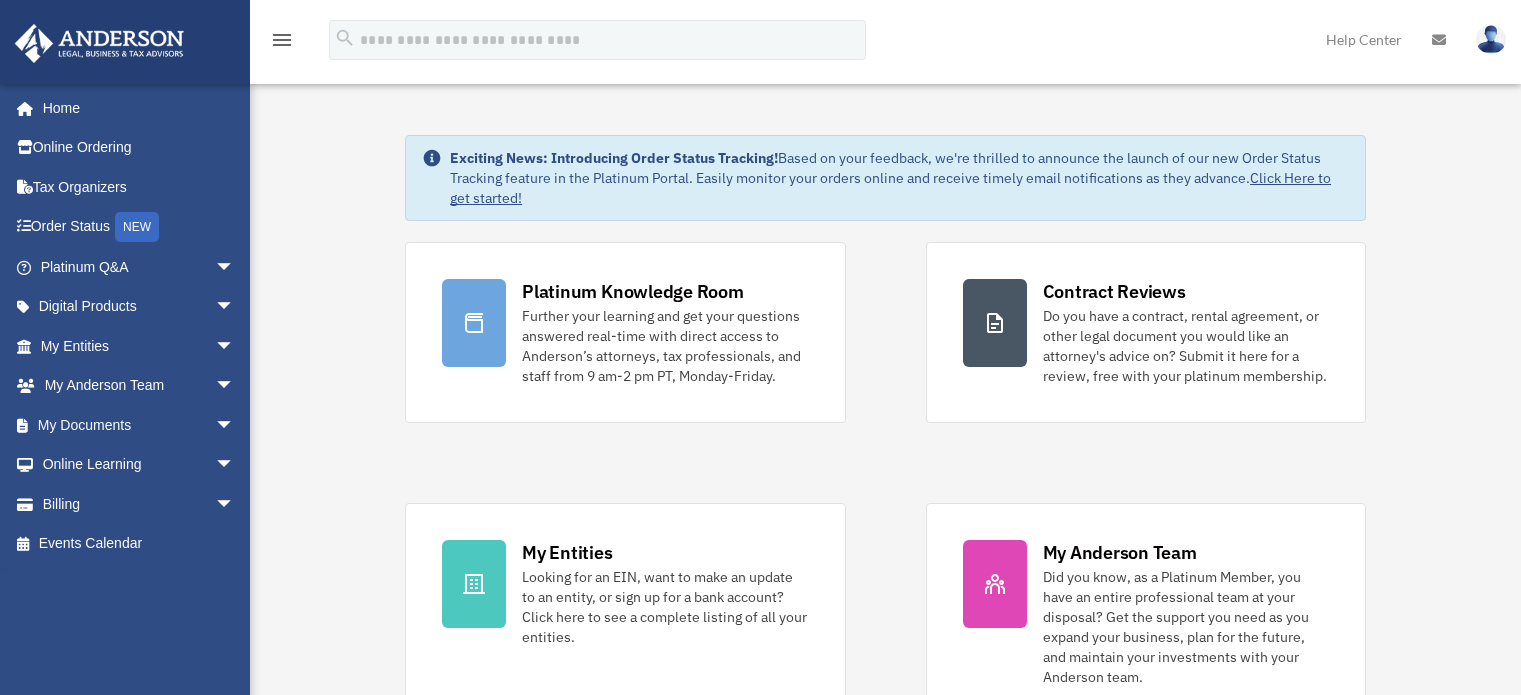 scroll, scrollTop: 0, scrollLeft: 0, axis: both 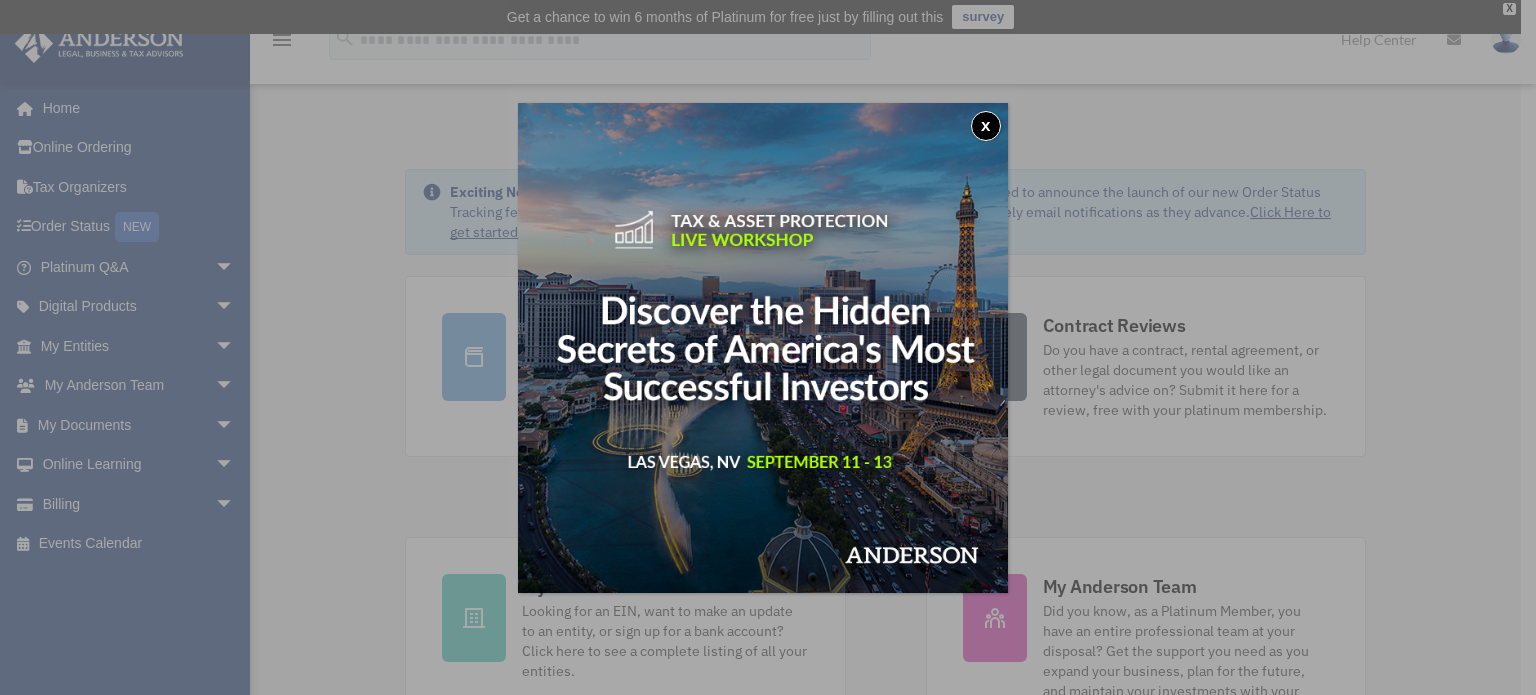click on "x" at bounding box center (986, 126) 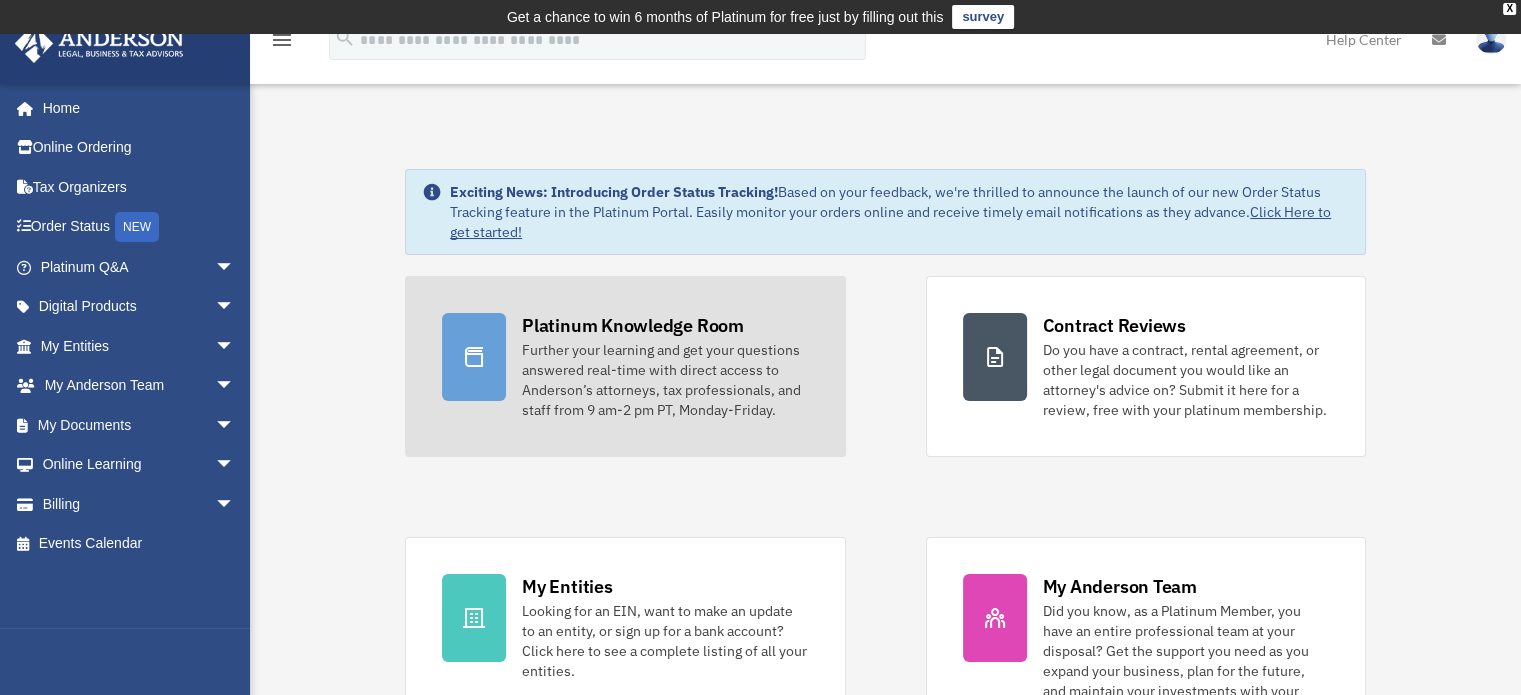 click on "Further your learning and get your questions answered real-time with direct access to Anderson’s attorneys, tax professionals, and staff from 9 am-2 pm PT, Monday-Friday." at bounding box center (665, 380) 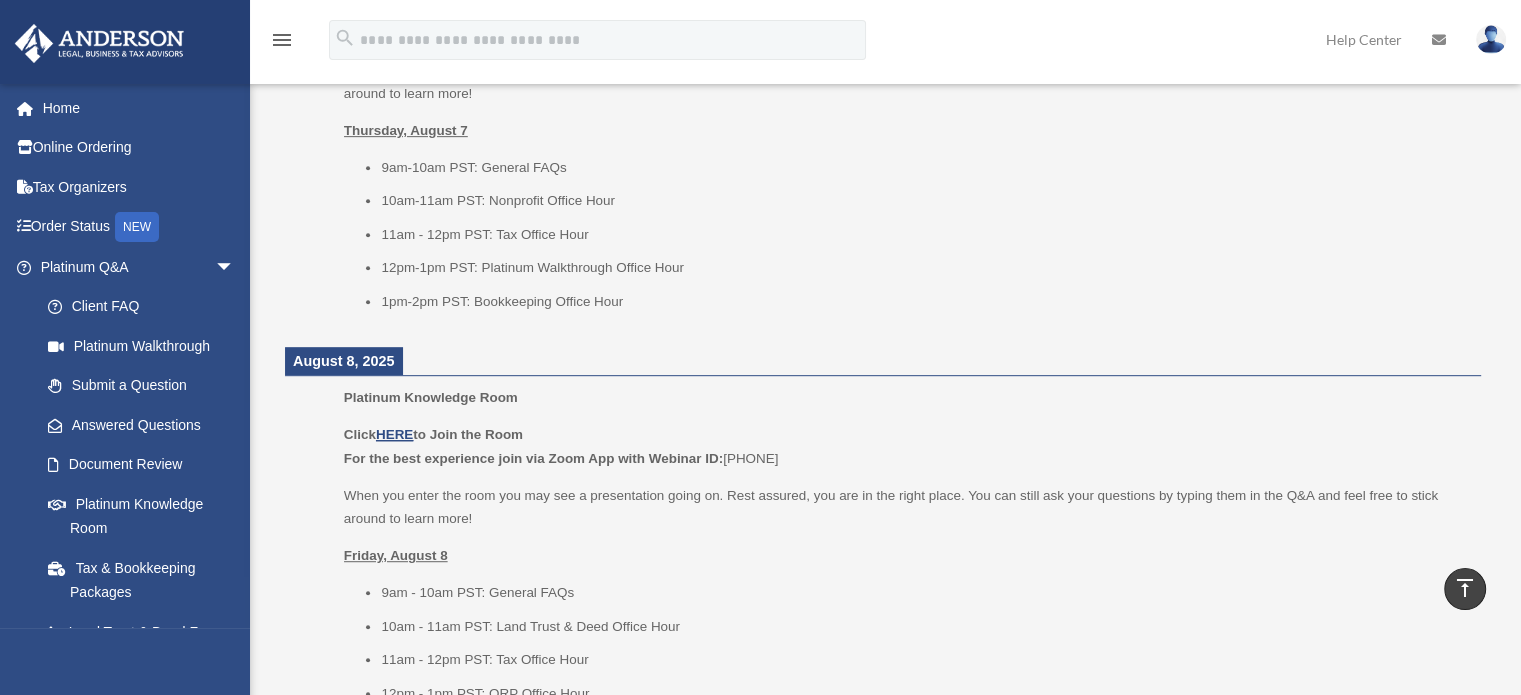 scroll, scrollTop: 600, scrollLeft: 0, axis: vertical 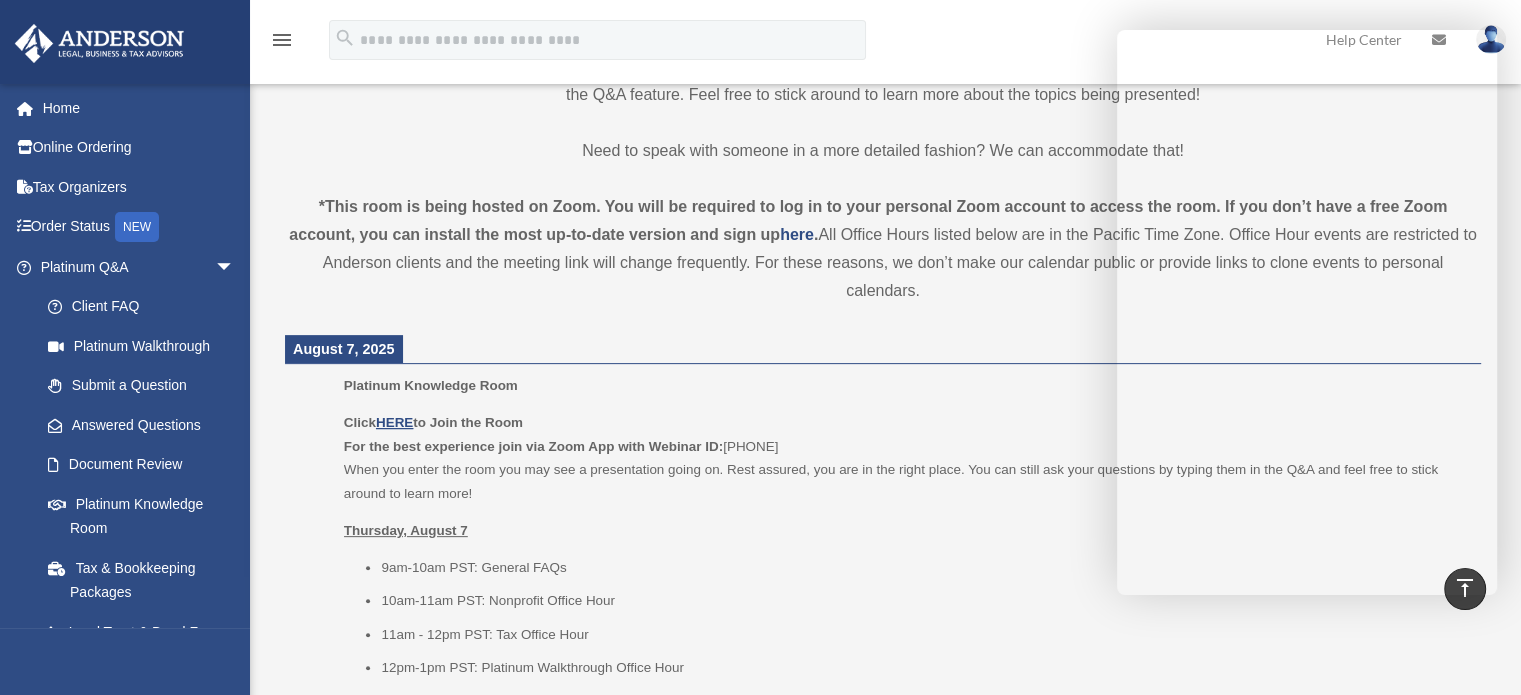 click on "11am - 12pm PST: Tax Office Hour" at bounding box center [924, 635] 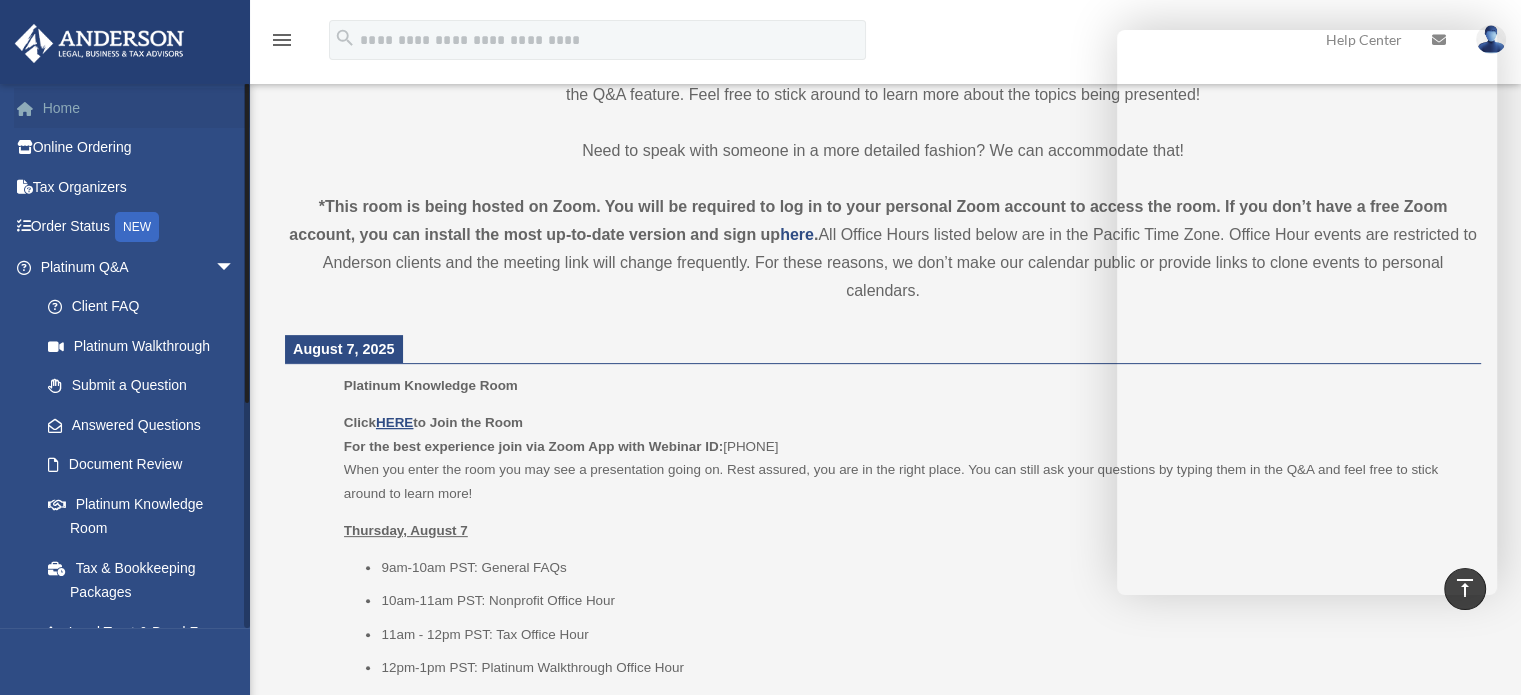 click on "Home" at bounding box center (139, 108) 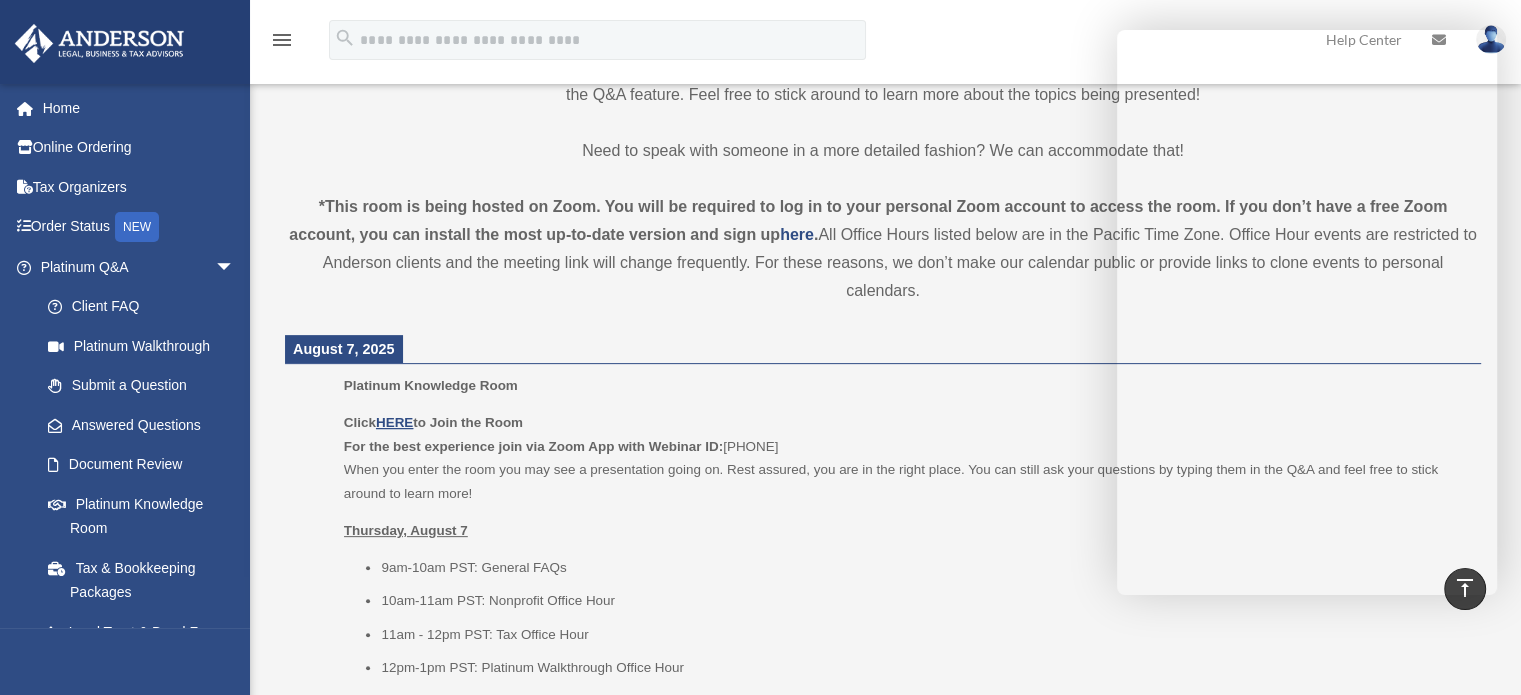 drag, startPoint x: 1036, startPoint y: 48, endPoint x: 1008, endPoint y: 40, distance: 29.12044 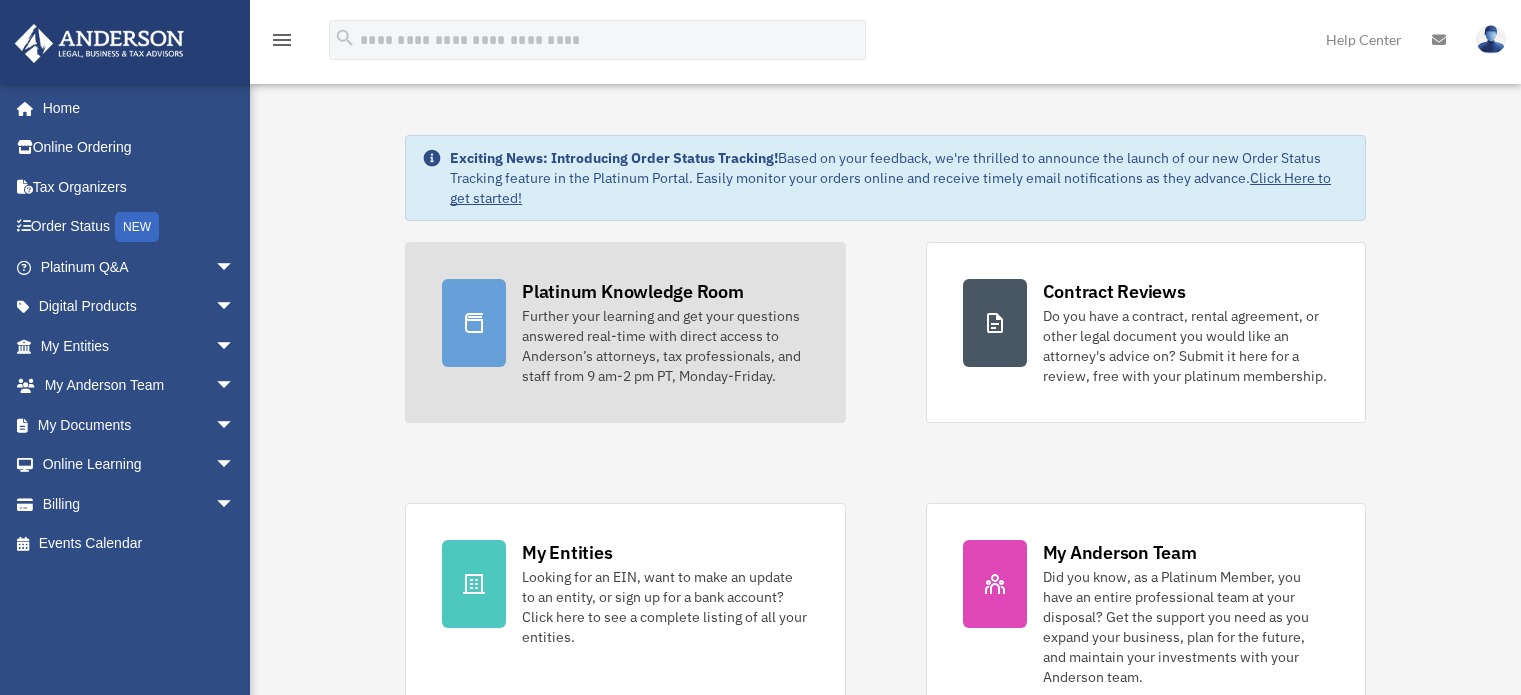 scroll, scrollTop: 0, scrollLeft: 0, axis: both 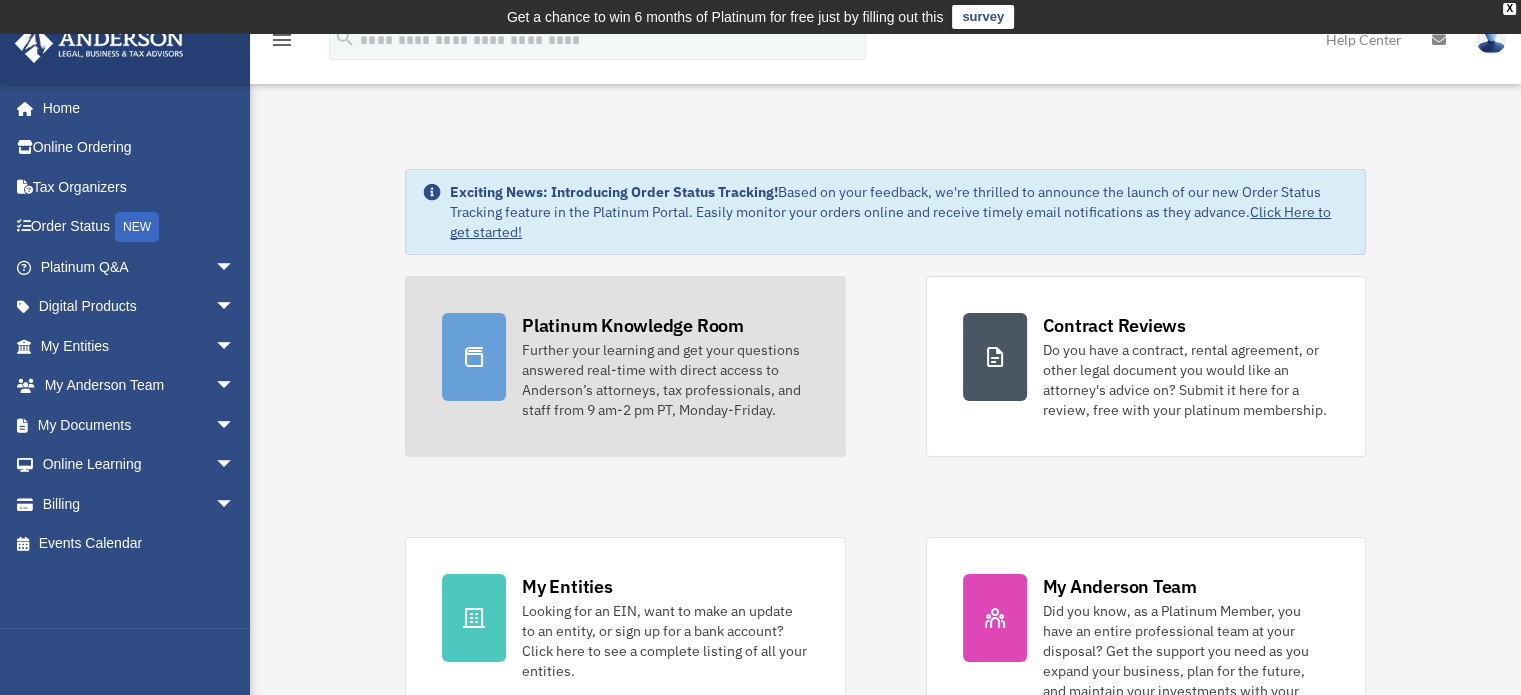 click on "Further your learning and get your questions answered real-time with direct access to Anderson’s attorneys, tax professionals, and staff from 9 am-2 pm PT, Monday-Friday." at bounding box center (665, 380) 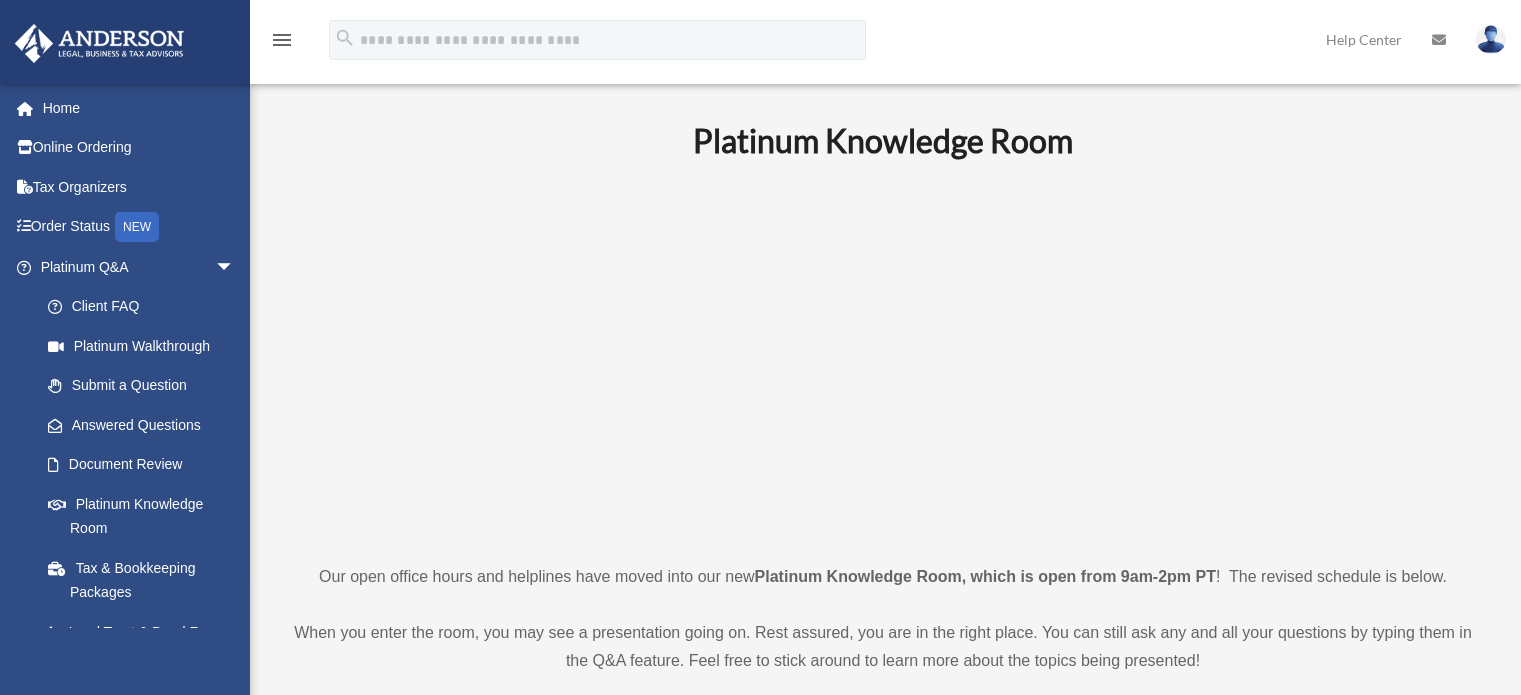 scroll, scrollTop: 0, scrollLeft: 0, axis: both 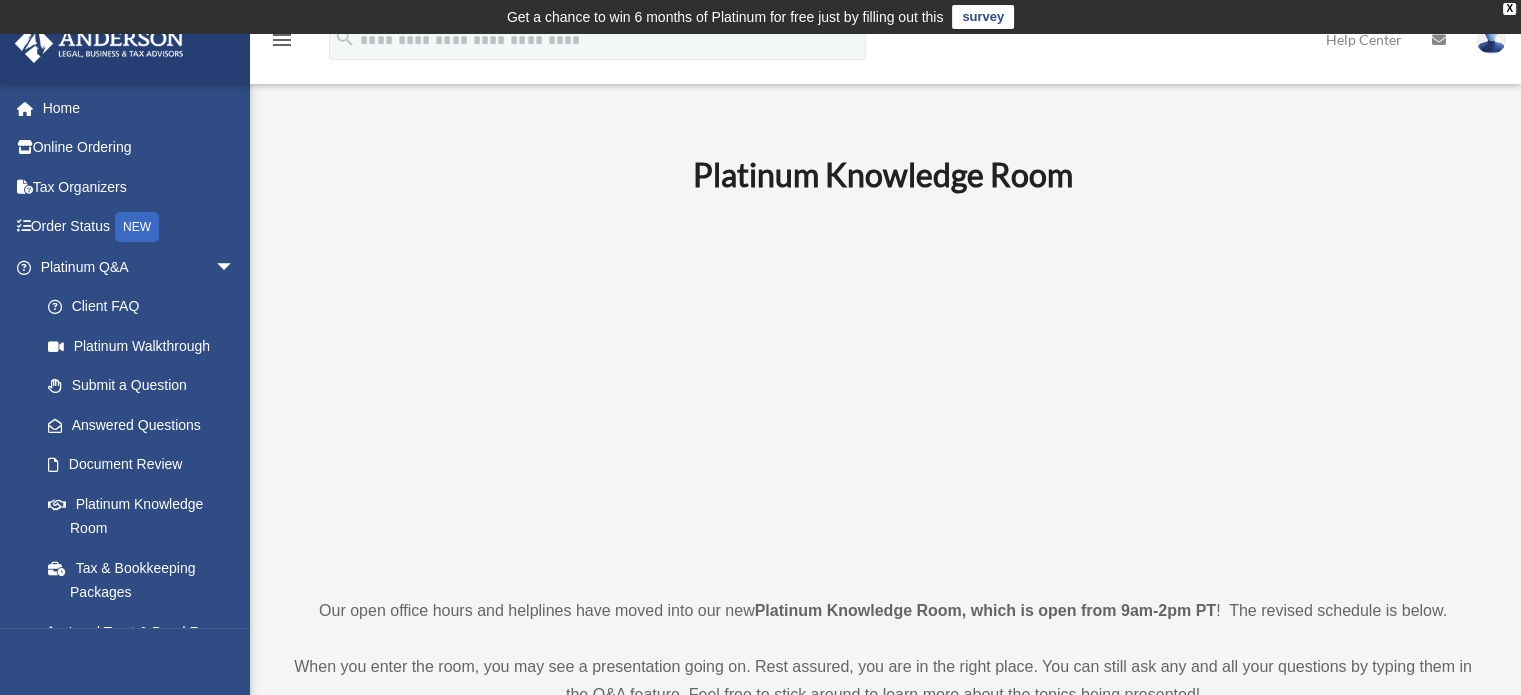 click at bounding box center [1491, 39] 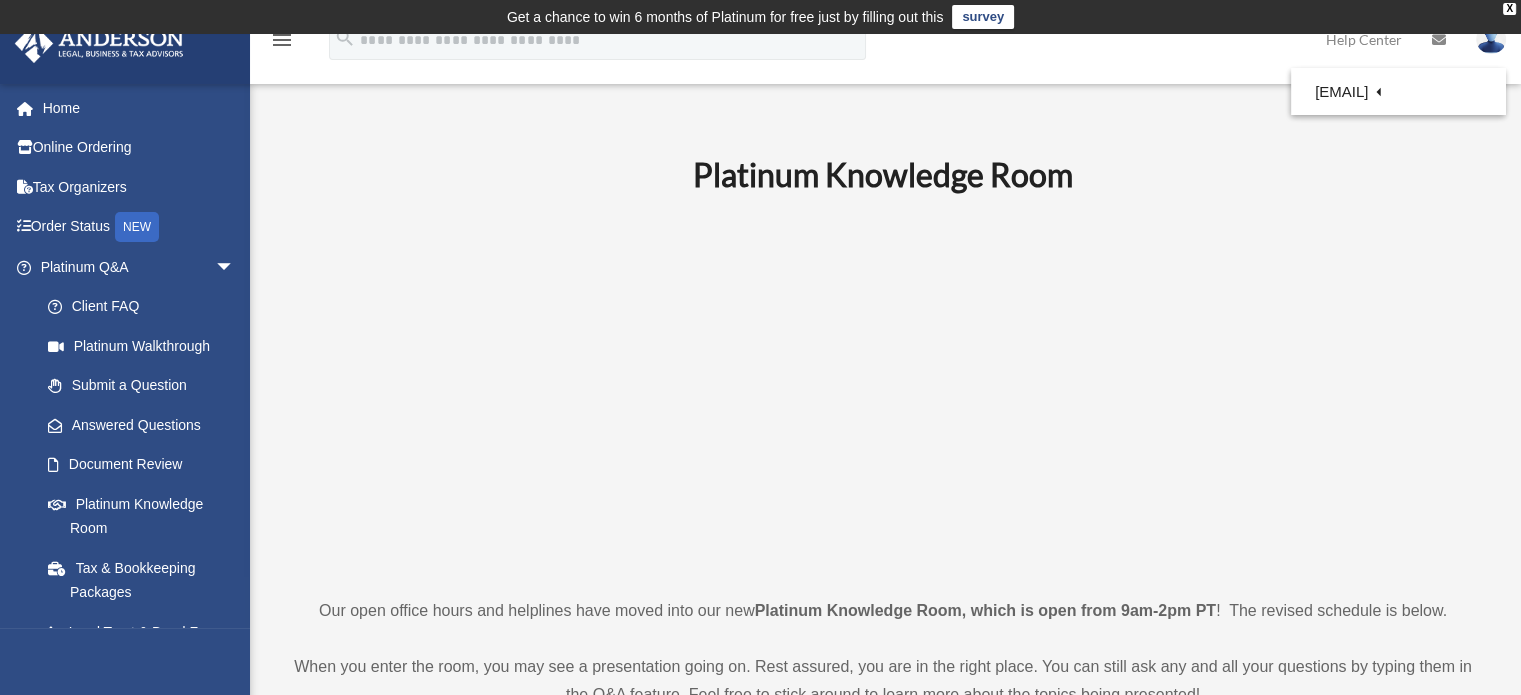 click at bounding box center (883, 395) 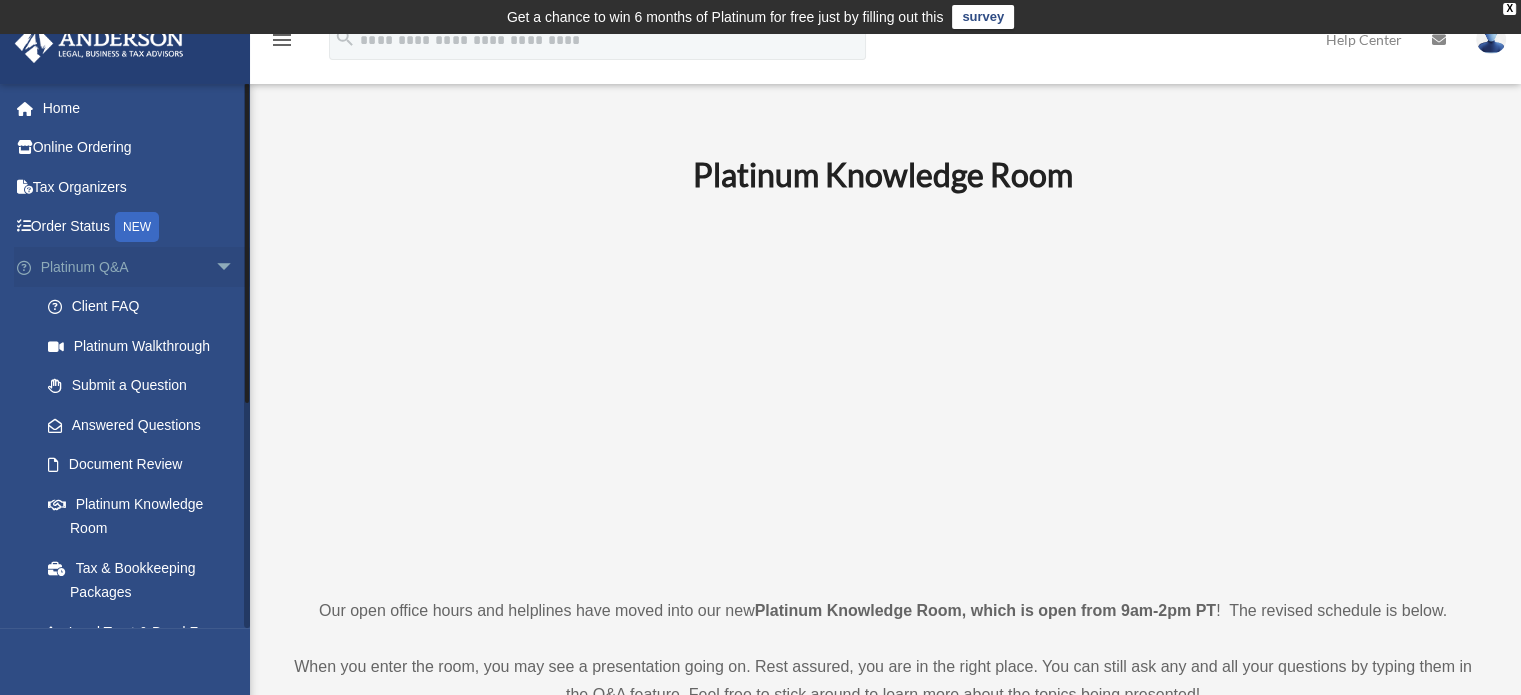 click on "Platinum Q&A arrow_drop_down" at bounding box center (139, 267) 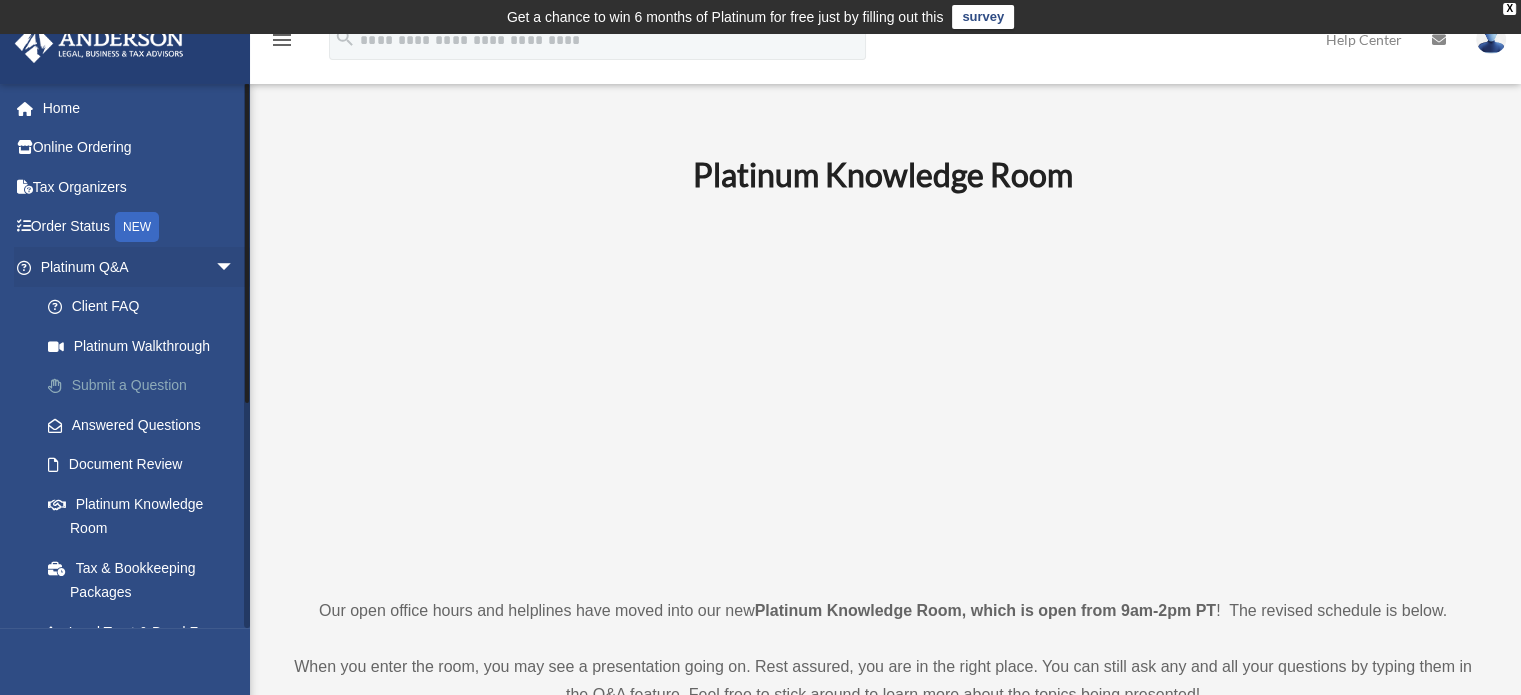 click on "Submit a Question" at bounding box center [146, 386] 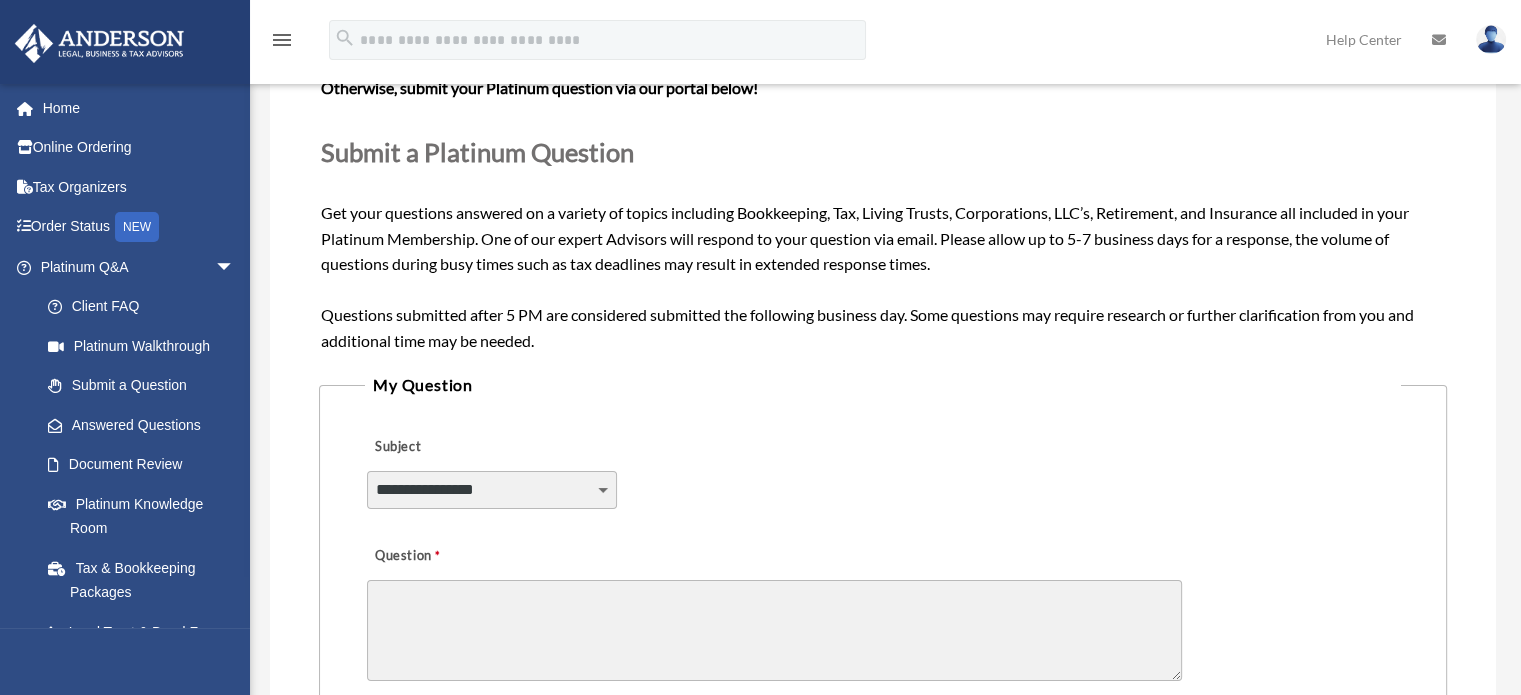 scroll, scrollTop: 300, scrollLeft: 0, axis: vertical 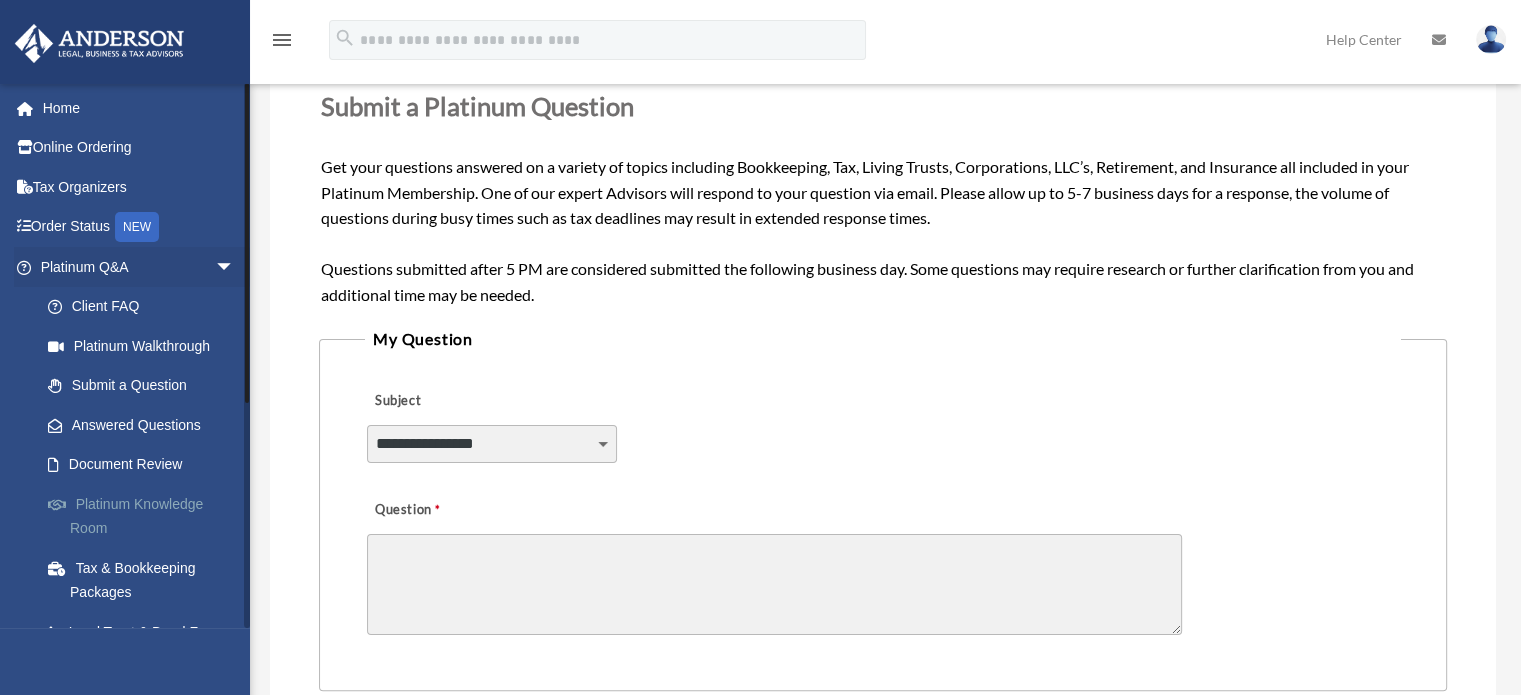 click on "Platinum Knowledge Room" at bounding box center (146, 516) 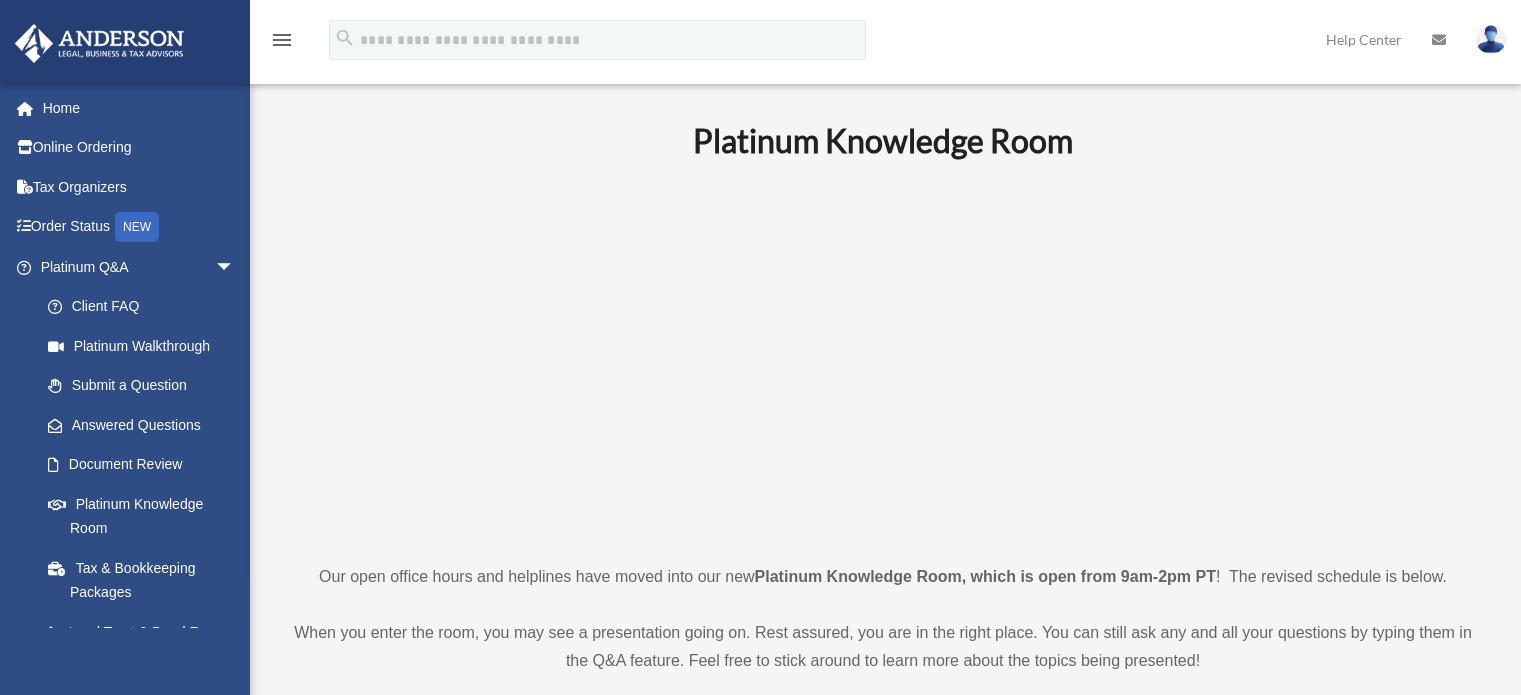 scroll, scrollTop: 0, scrollLeft: 0, axis: both 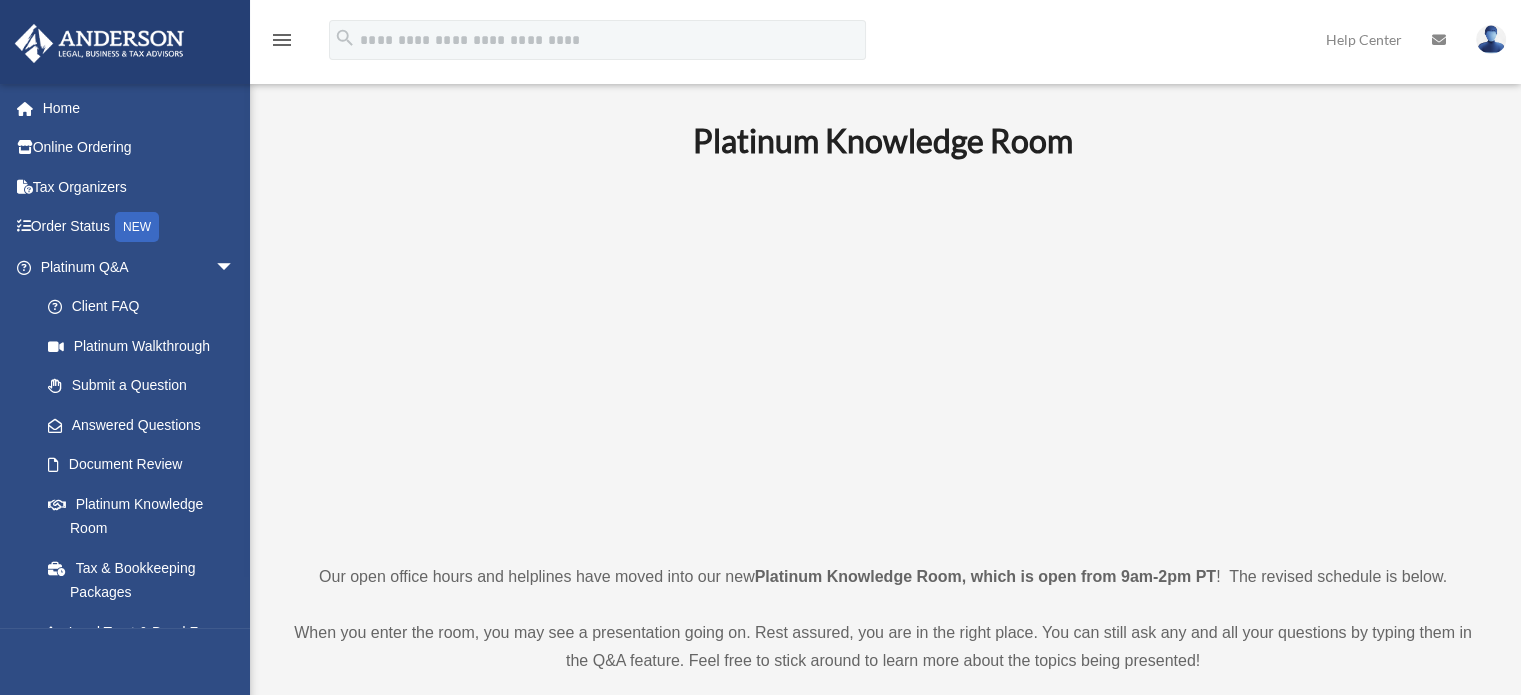 click on "Platinum Knowledge Room" at bounding box center [141, 516] 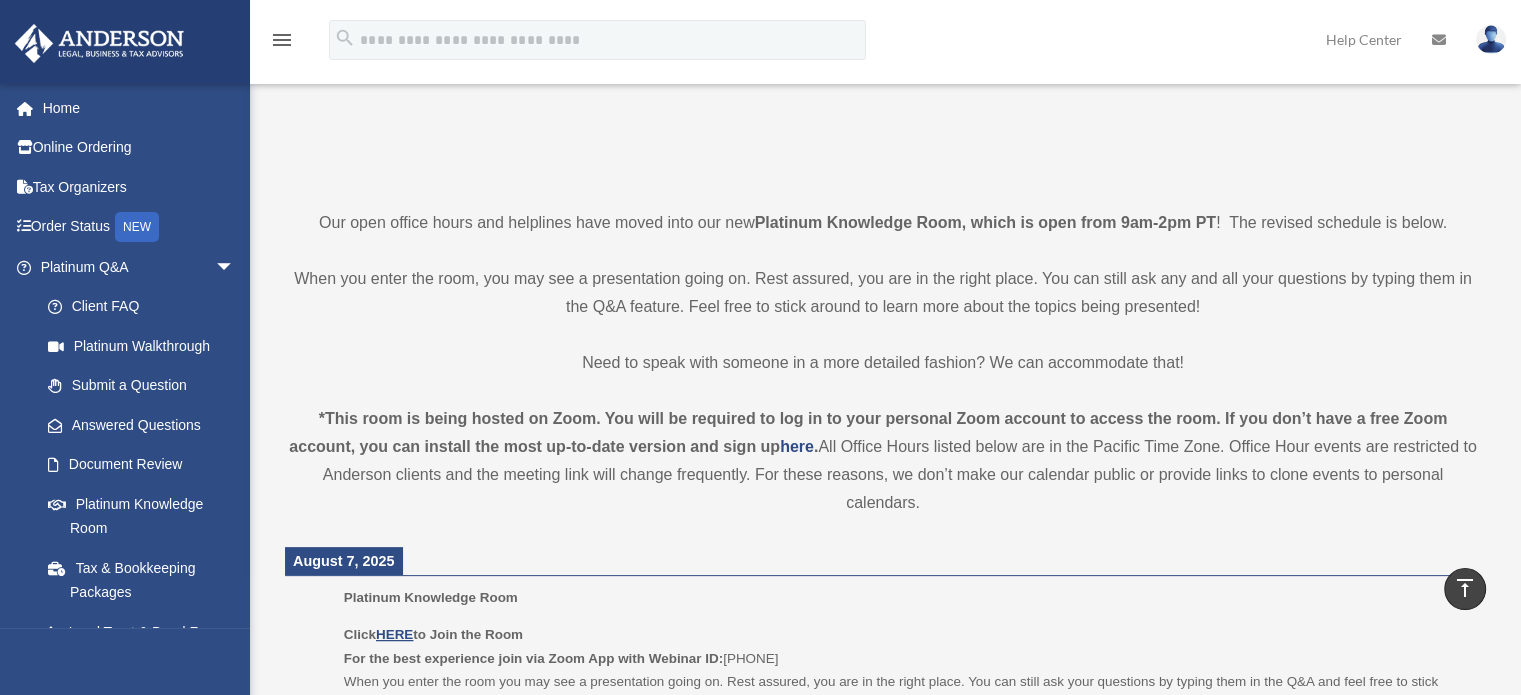 scroll, scrollTop: 502, scrollLeft: 0, axis: vertical 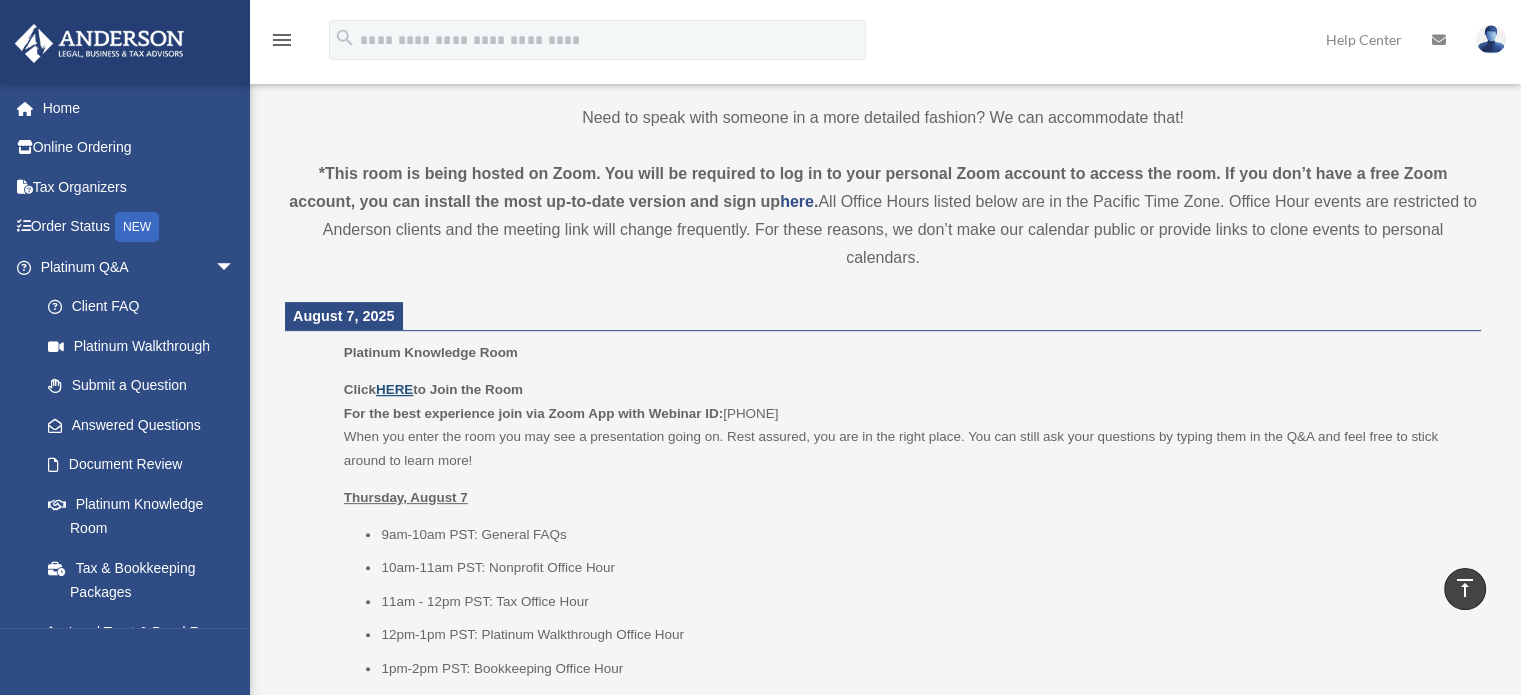 click on "HERE" at bounding box center (394, 389) 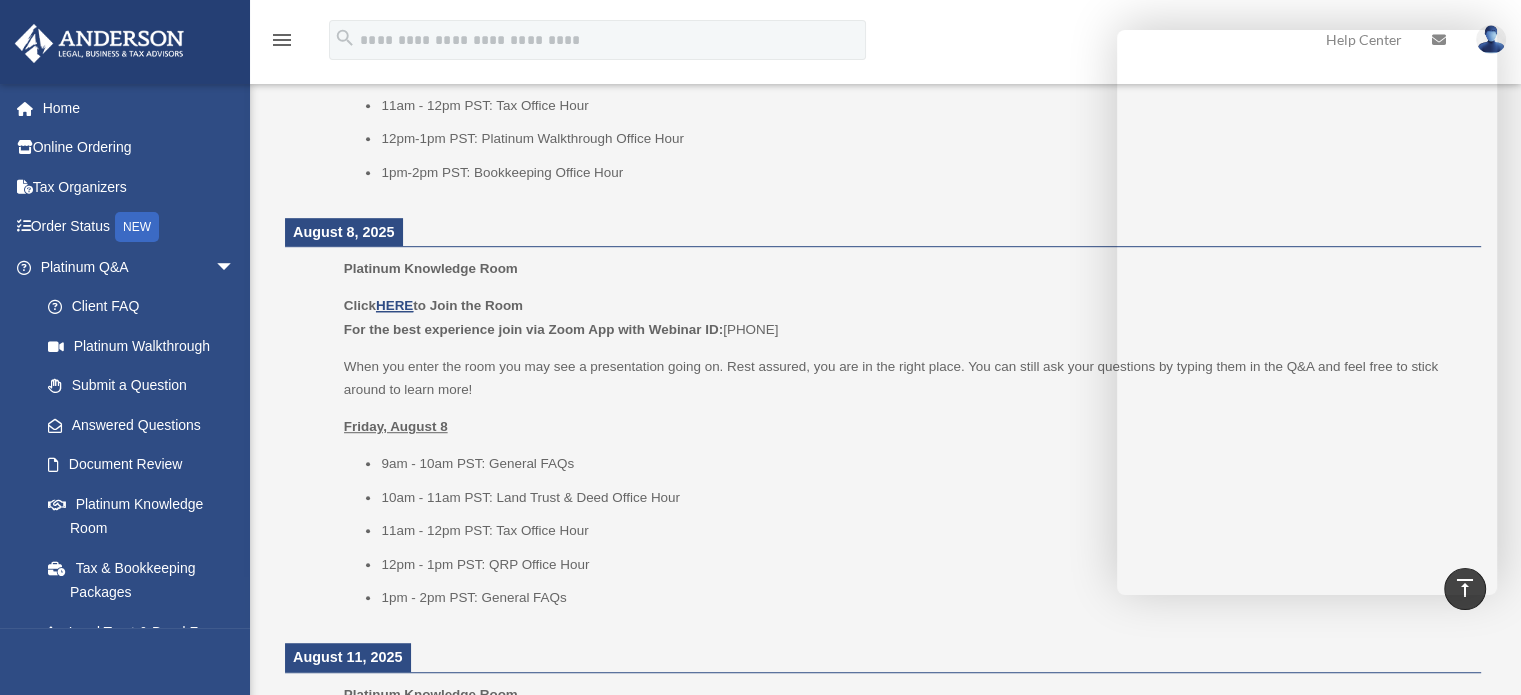 scroll, scrollTop: 1233, scrollLeft: 0, axis: vertical 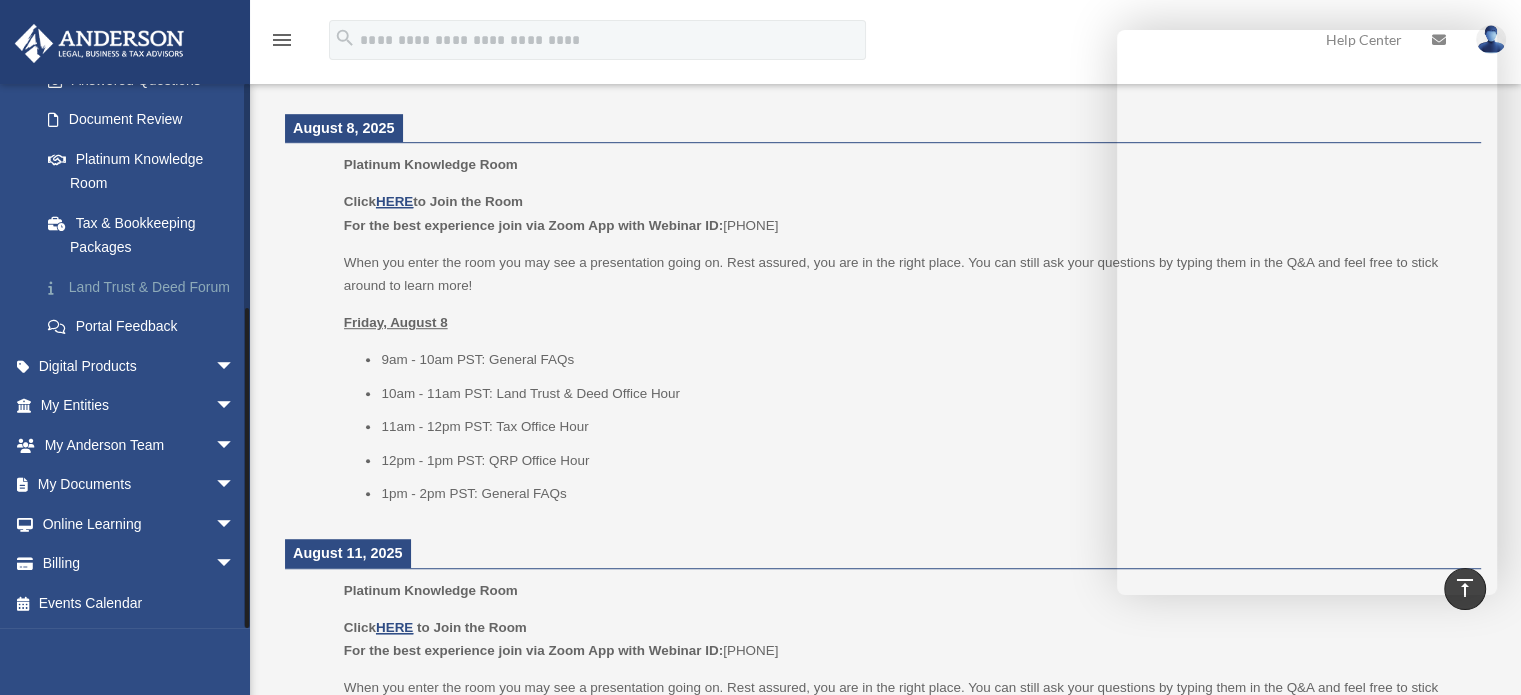 click on "Land Trust & Deed Forum" at bounding box center (146, 287) 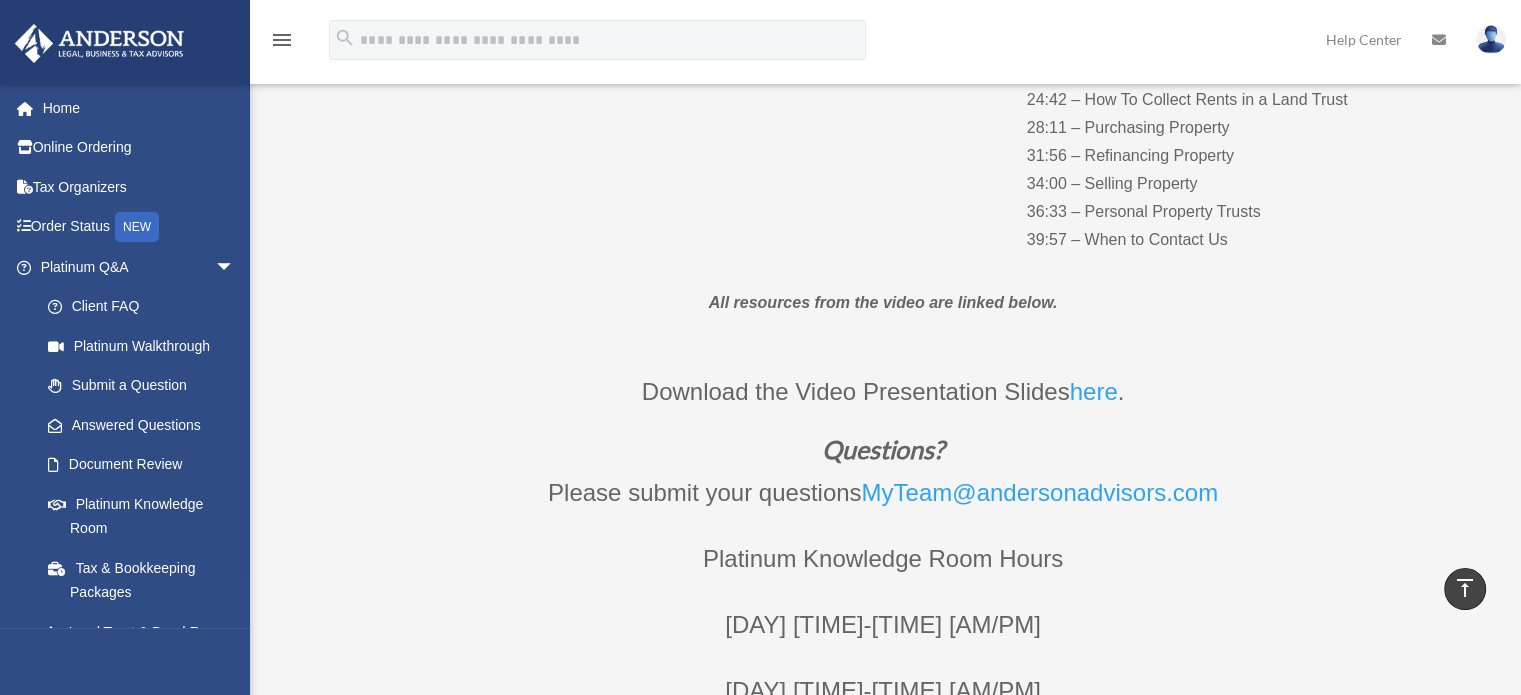 scroll, scrollTop: 800, scrollLeft: 0, axis: vertical 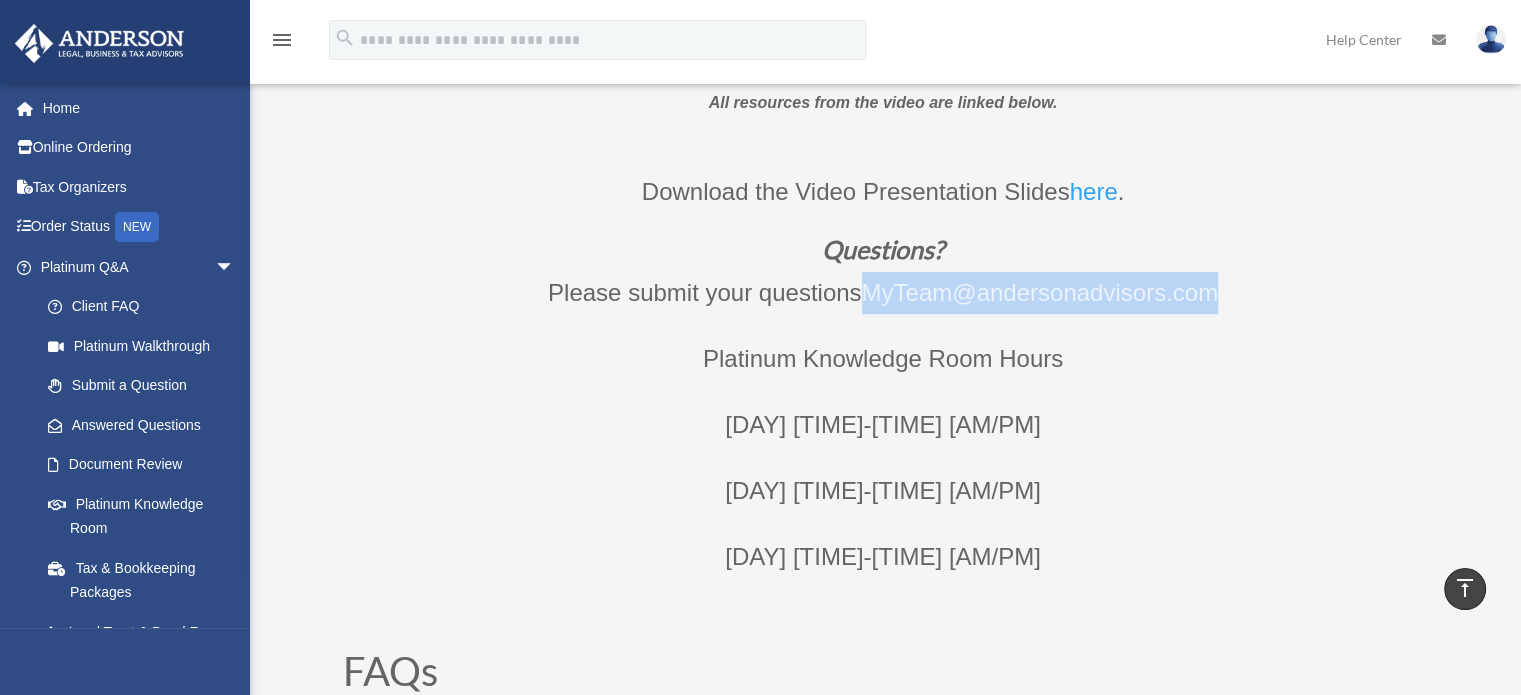 drag, startPoint x: 1222, startPoint y: 286, endPoint x: 868, endPoint y: 287, distance: 354.0014 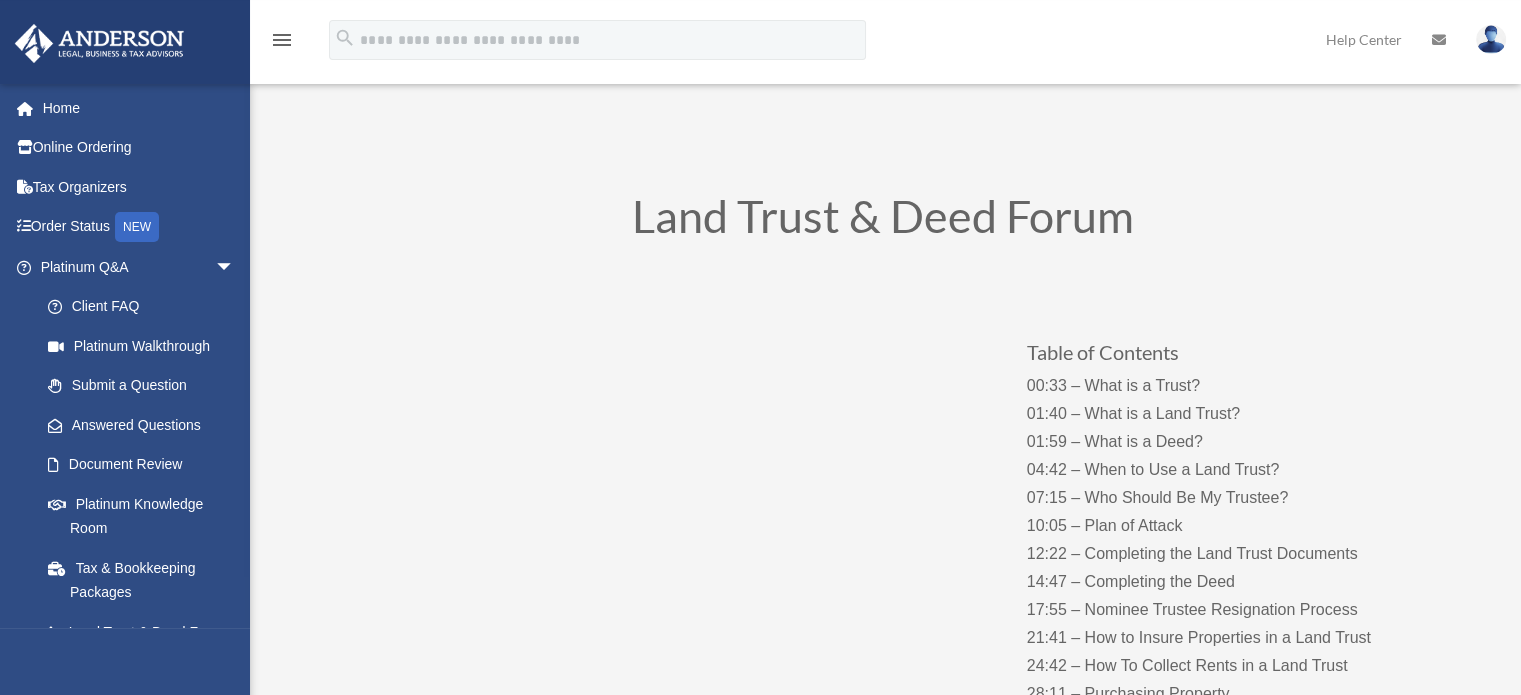 scroll, scrollTop: 0, scrollLeft: 0, axis: both 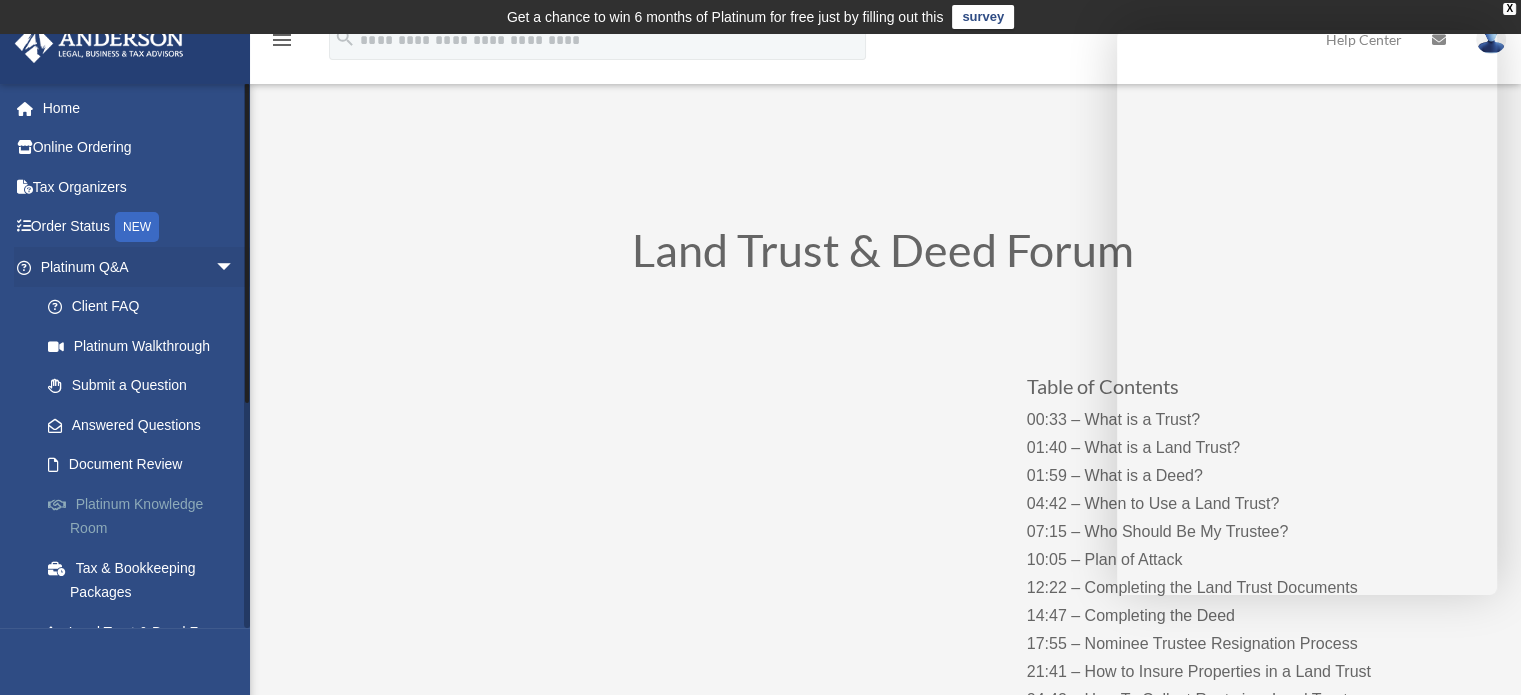 click on "Platinum Knowledge Room" at bounding box center [146, 516] 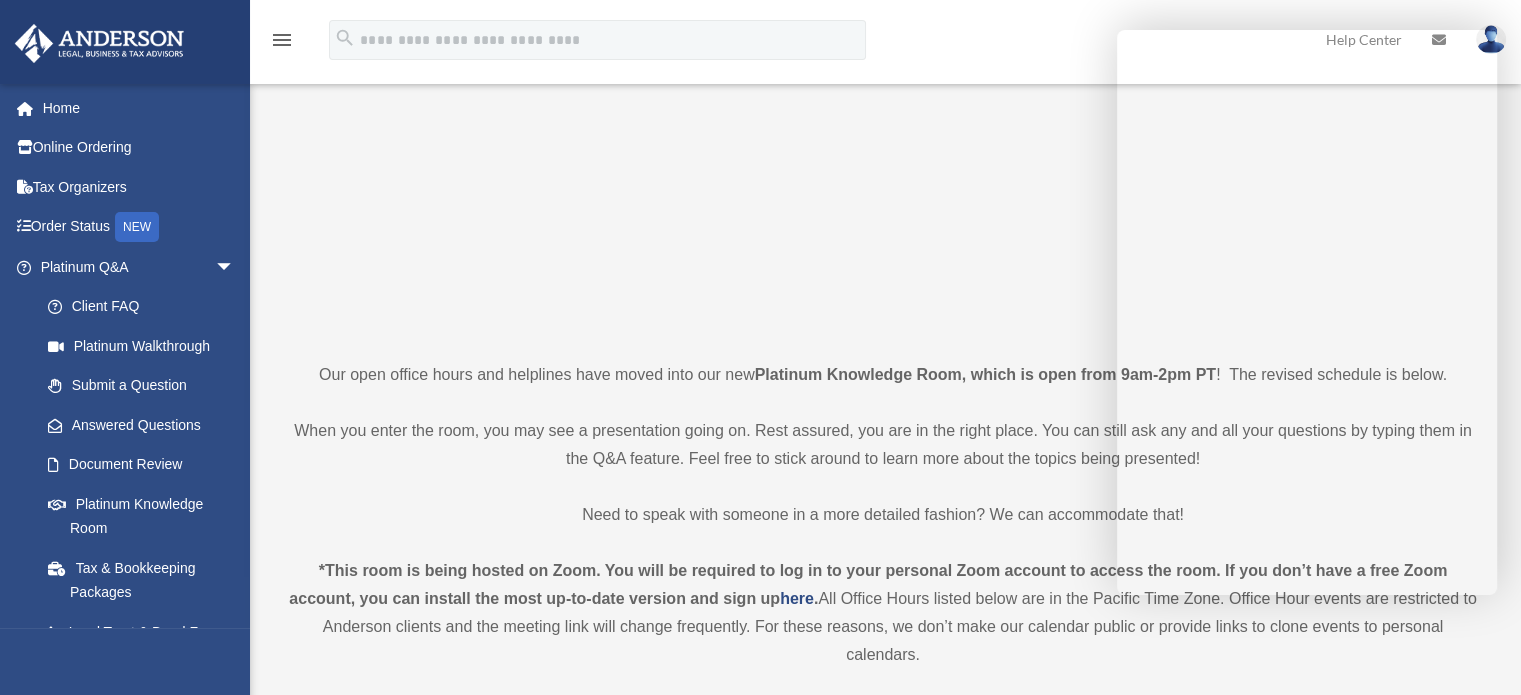 scroll, scrollTop: 400, scrollLeft: 0, axis: vertical 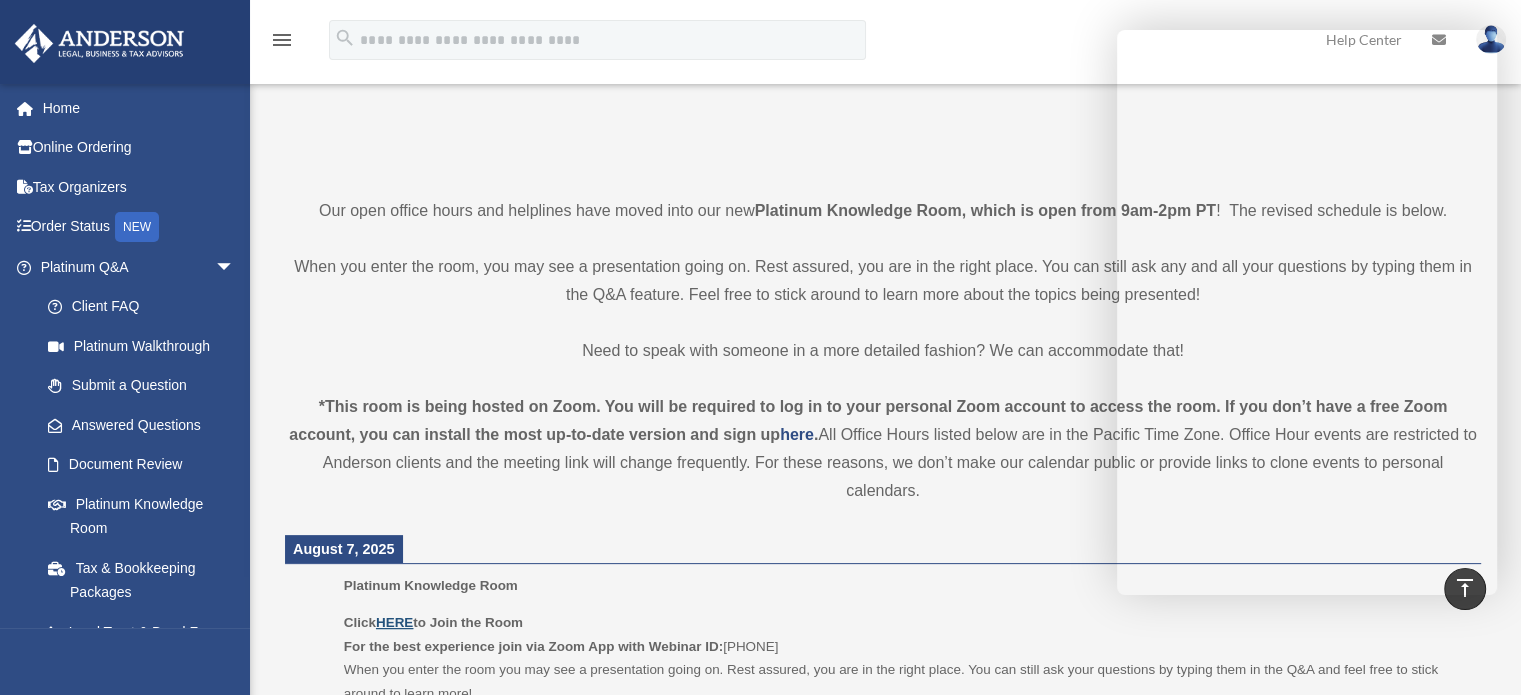 click on "HERE" at bounding box center [394, 622] 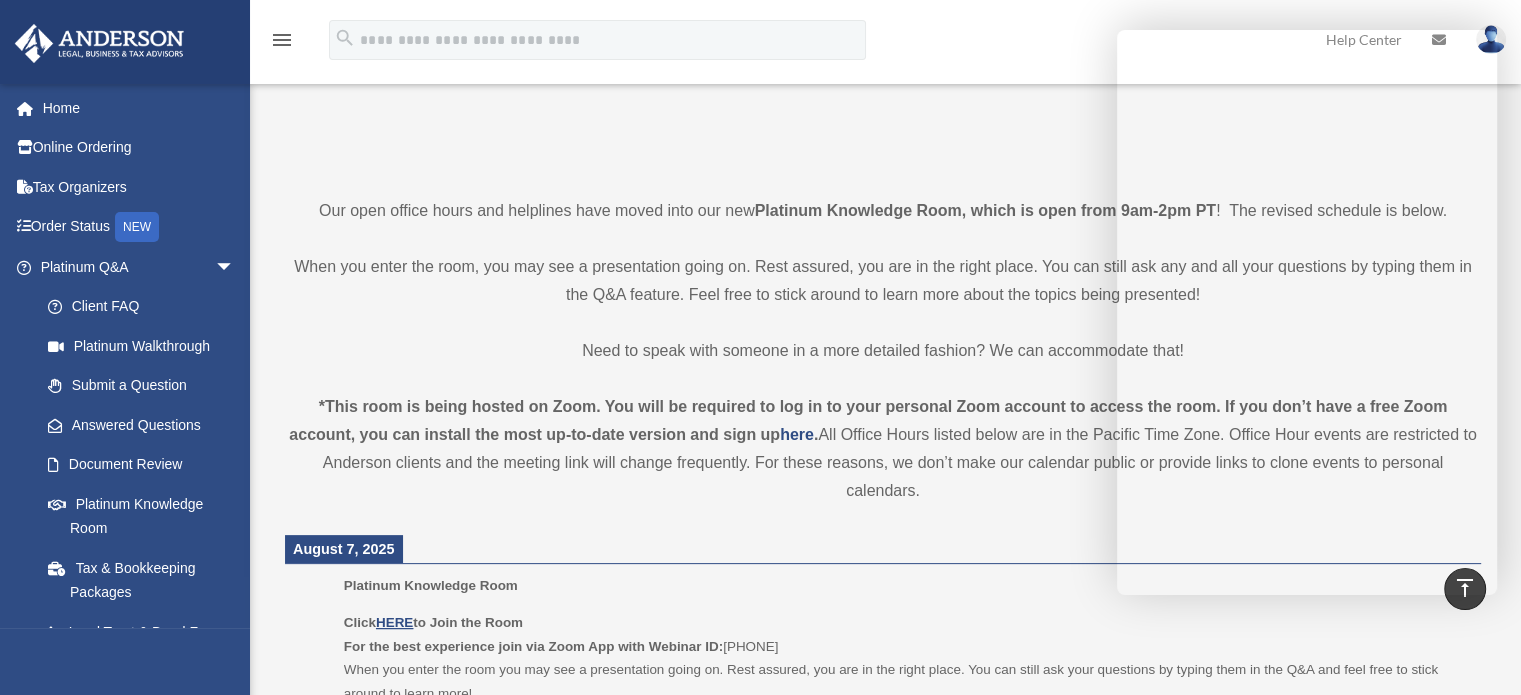 scroll, scrollTop: 0, scrollLeft: 0, axis: both 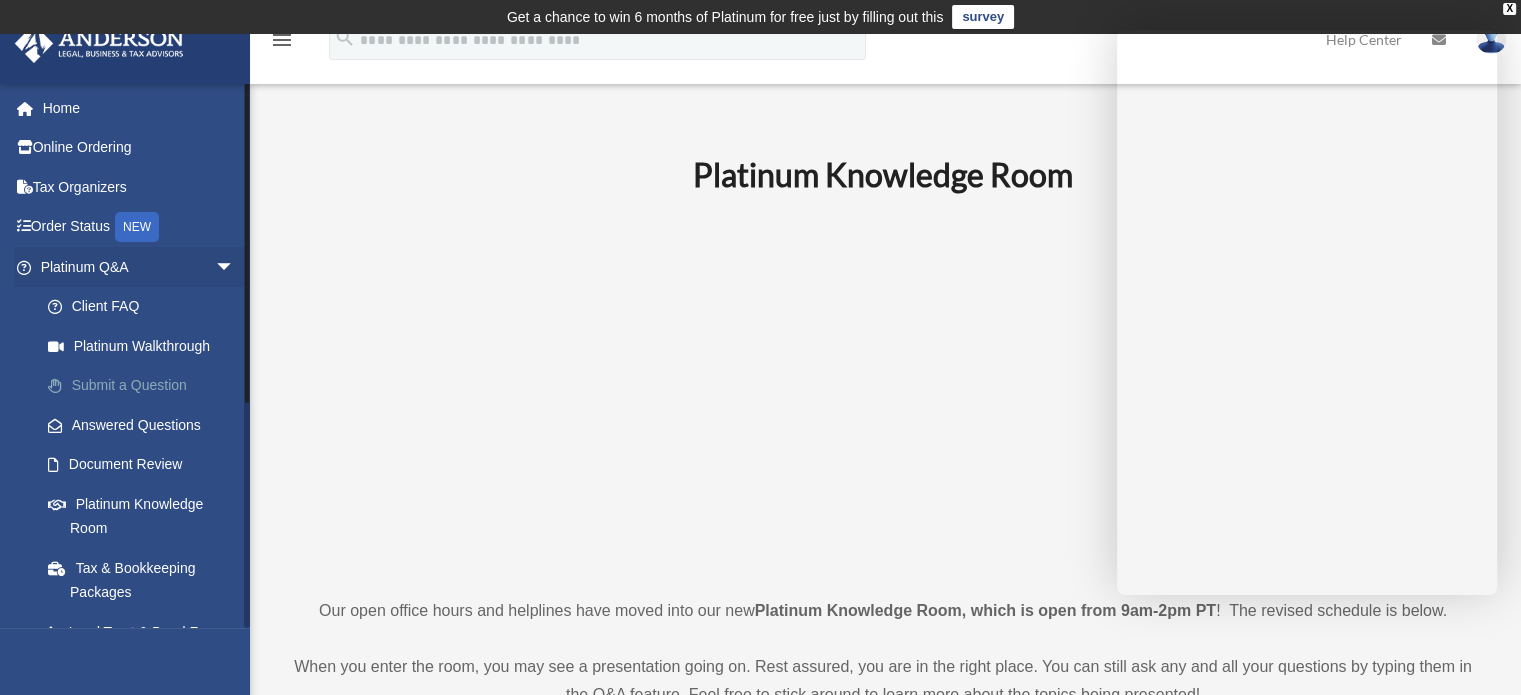 click on "Submit a Question" at bounding box center [146, 386] 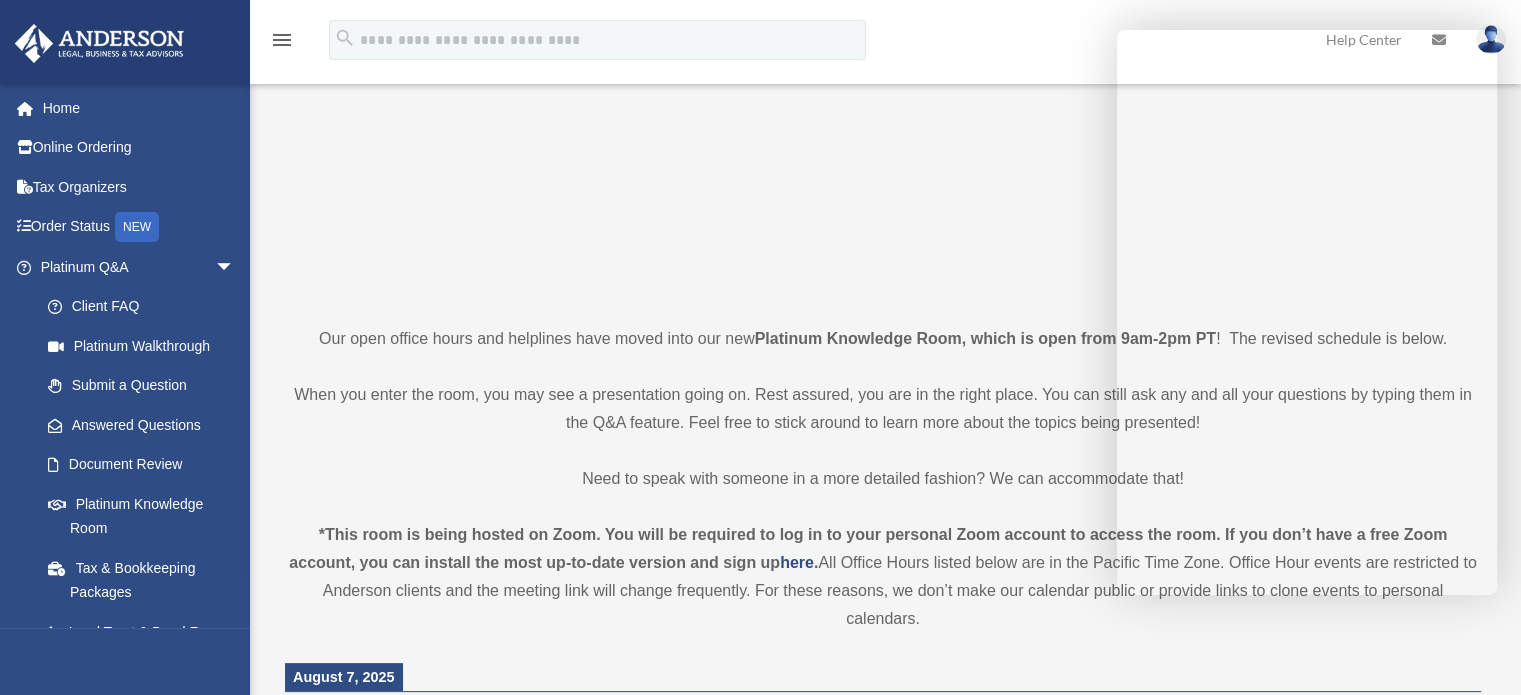 scroll, scrollTop: 300, scrollLeft: 0, axis: vertical 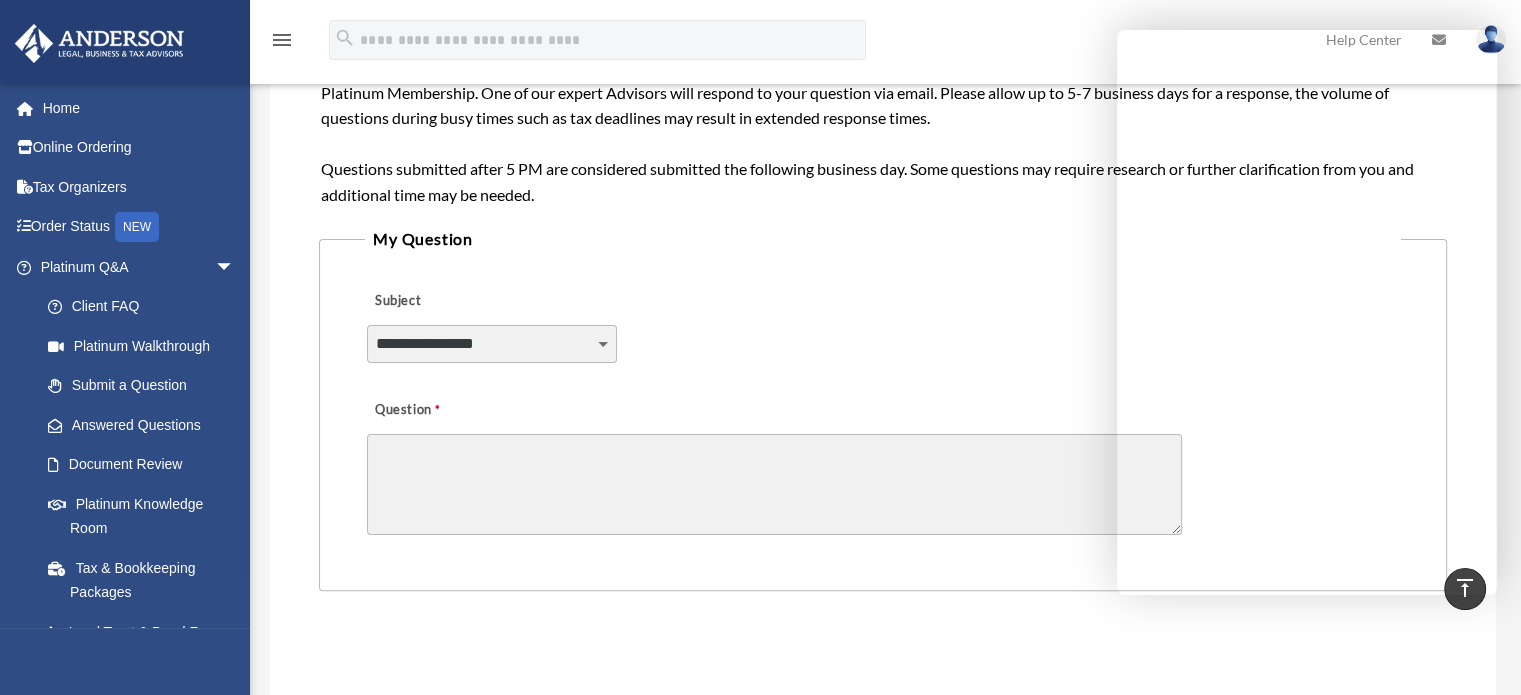click on "**********" at bounding box center (492, 344) 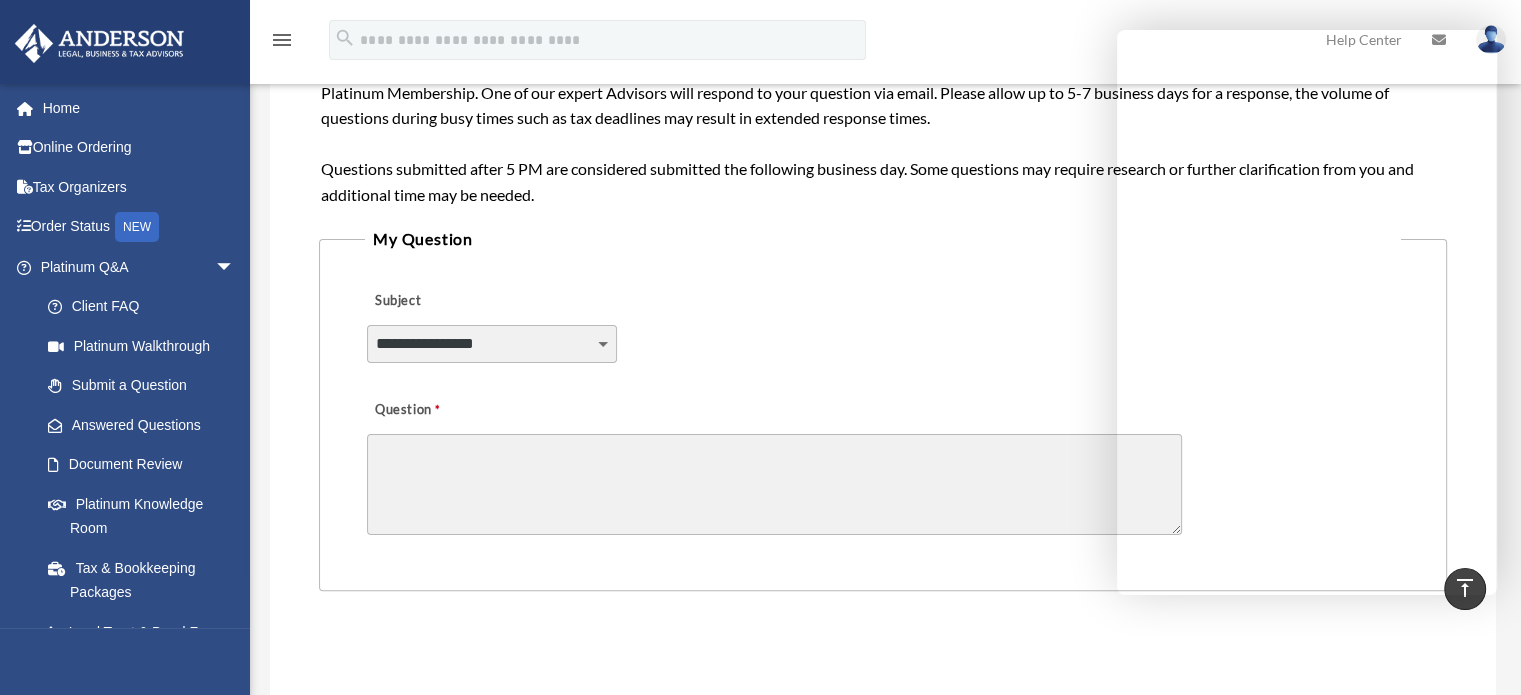 select on "******" 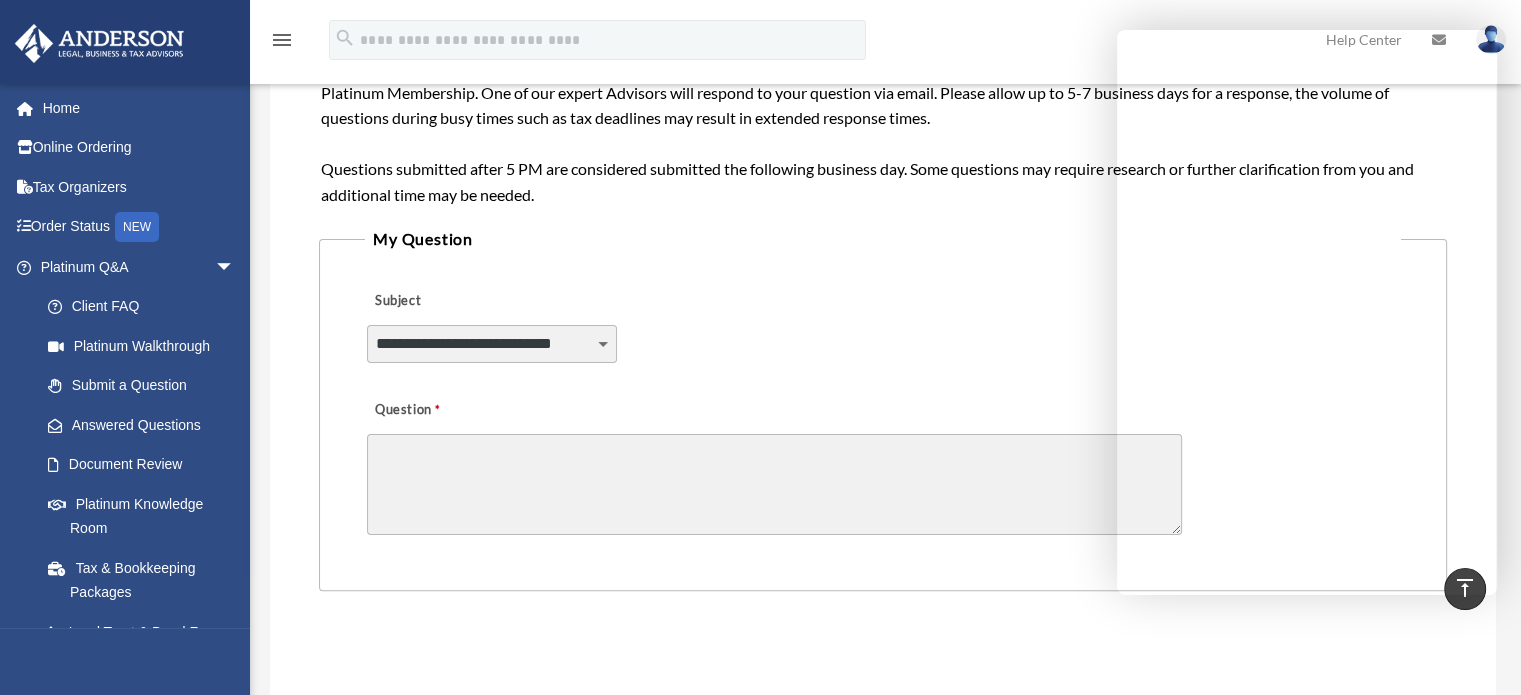 click on "**********" at bounding box center (492, 344) 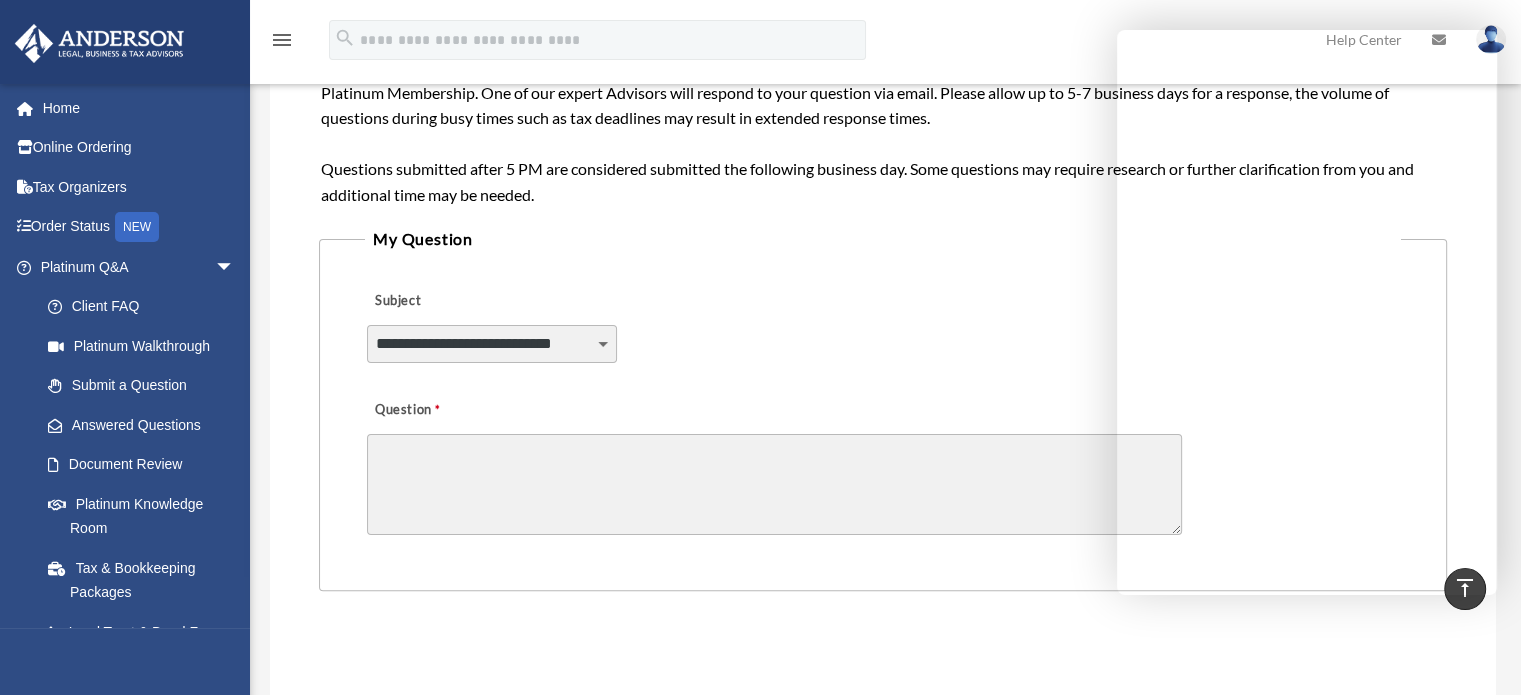 click on "Question" at bounding box center [774, 484] 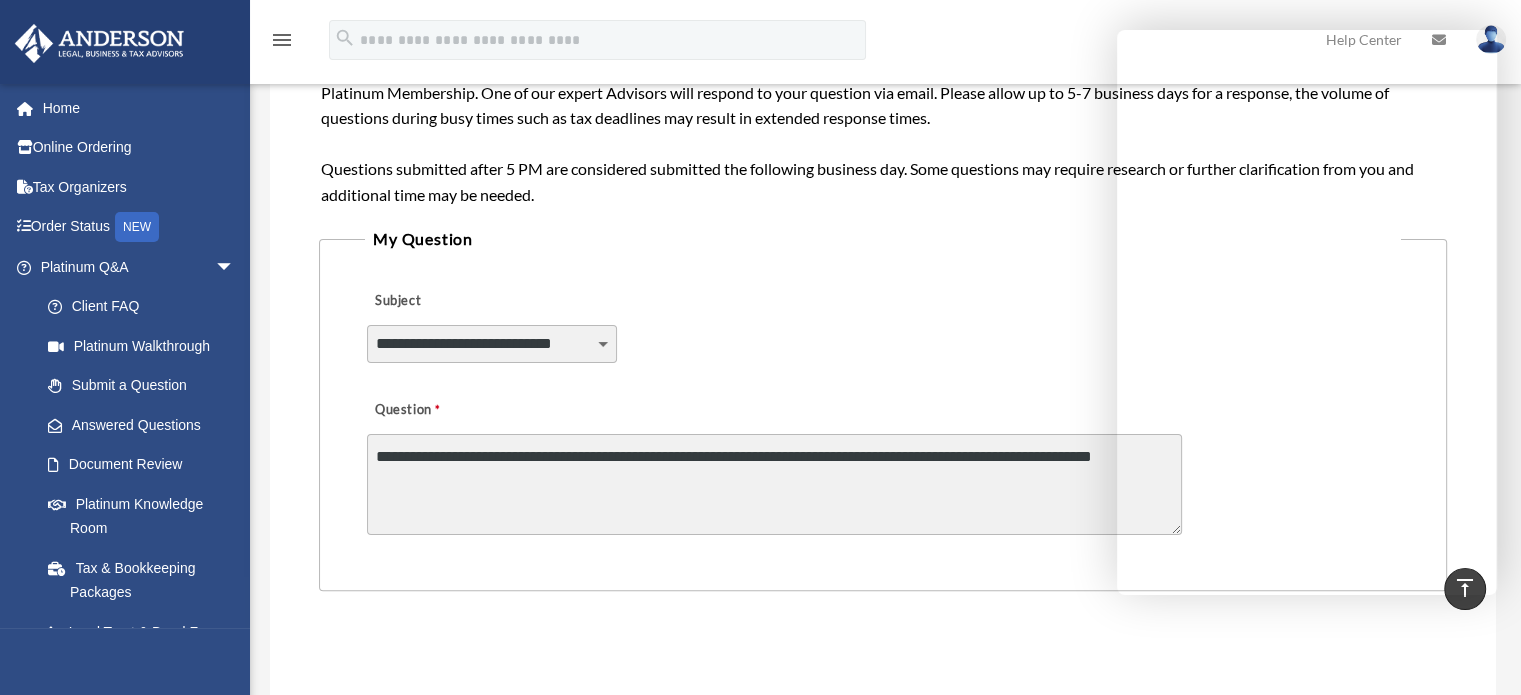 drag, startPoint x: 970, startPoint y: 314, endPoint x: 710, endPoint y: 435, distance: 286.77692 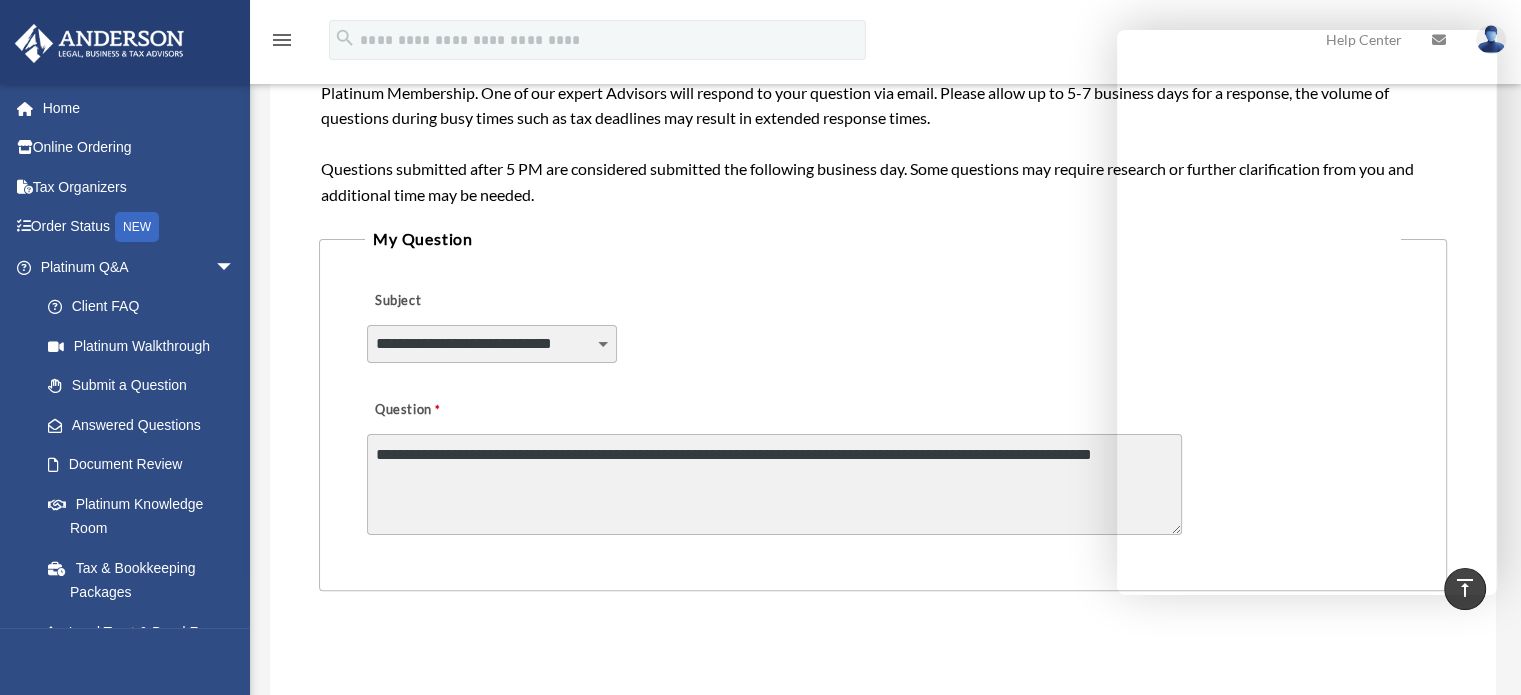 click on "**********" at bounding box center (774, 484) 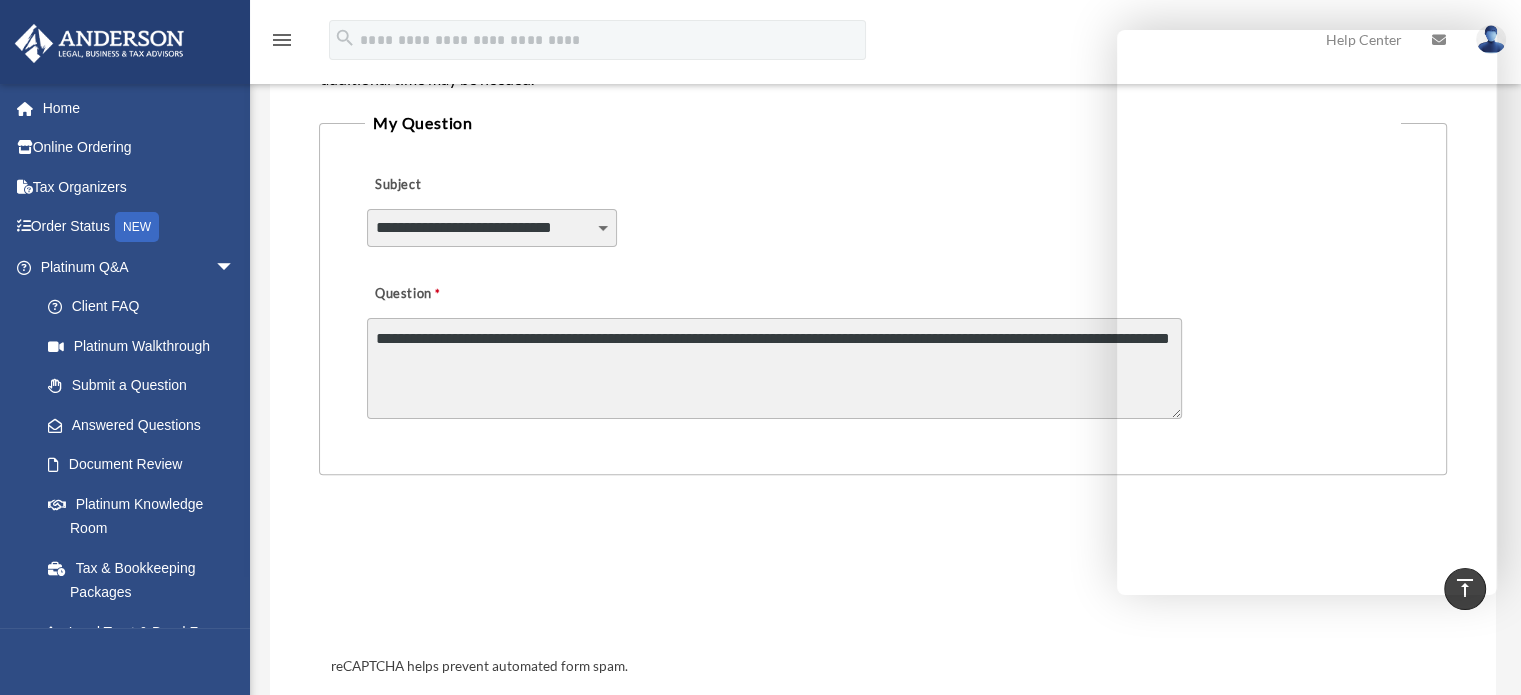 scroll, scrollTop: 700, scrollLeft: 0, axis: vertical 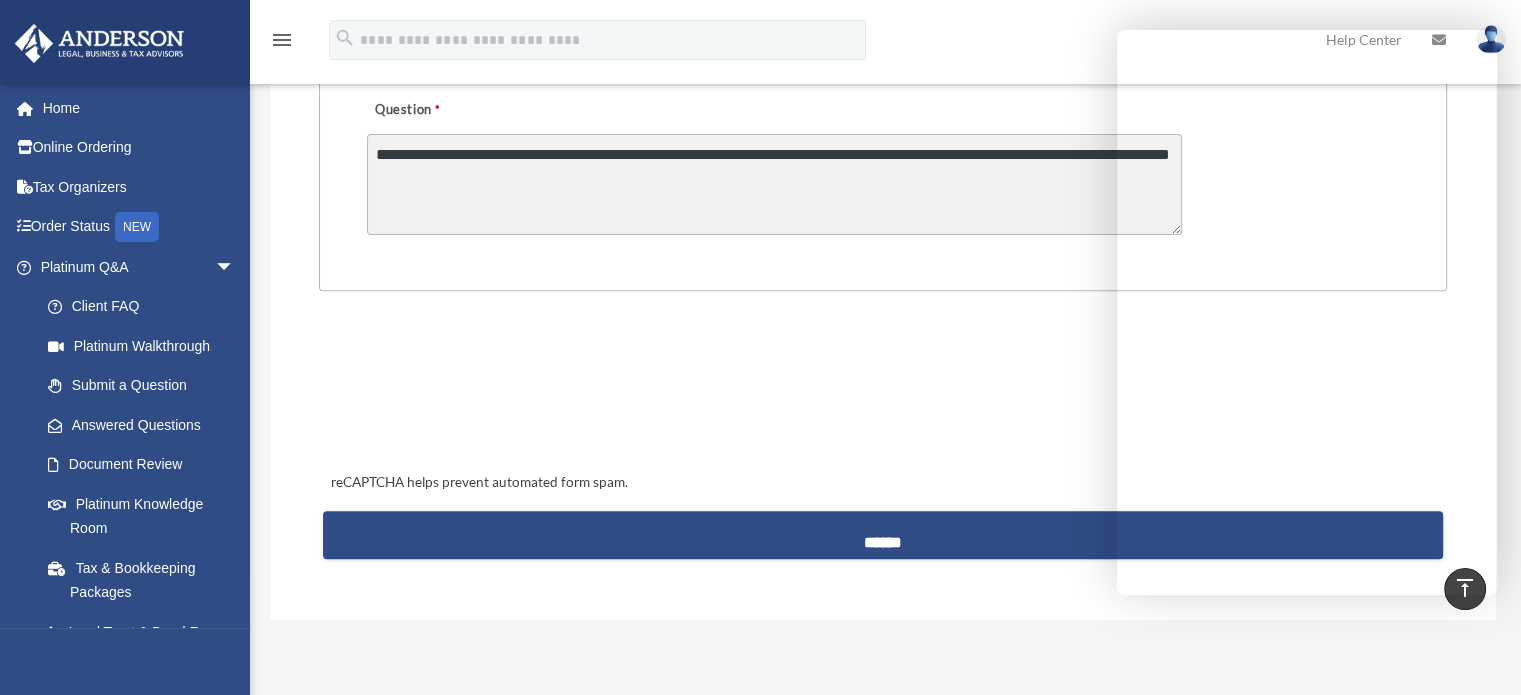 click on "**********" at bounding box center [774, 184] 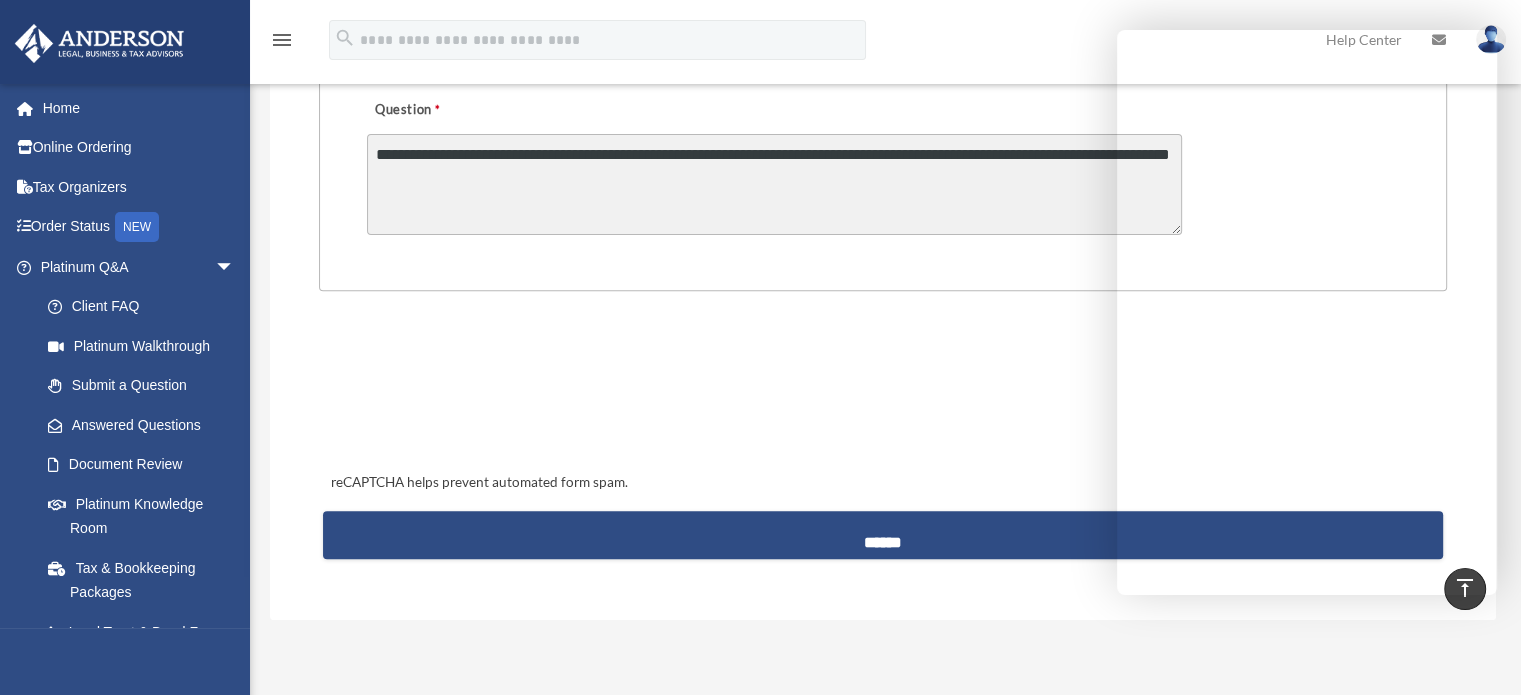 click on "**********" at bounding box center (774, 184) 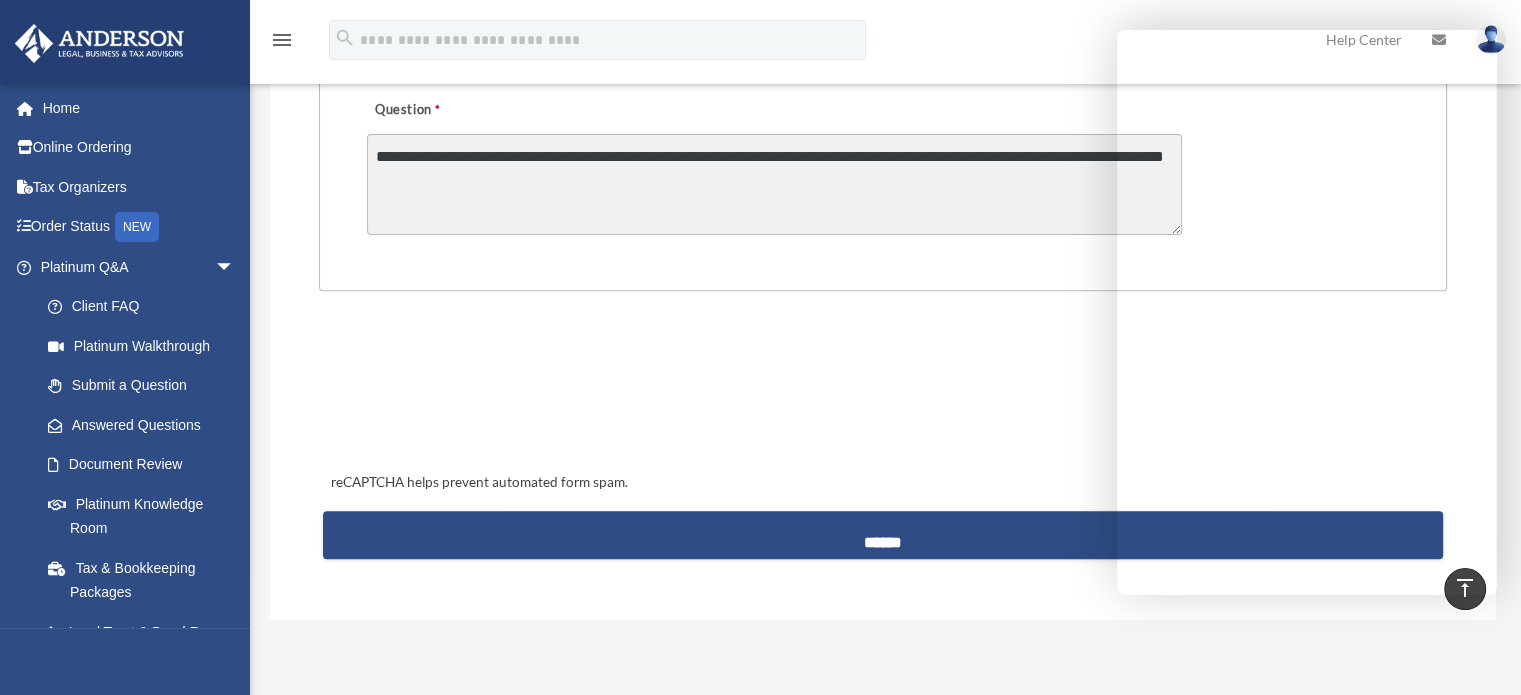 click on "menu
search
Site Menu		            	 add
ya_nabee@yahoo.com
My Profile
Reset Password
Logout
Help Center" at bounding box center (760, 49) 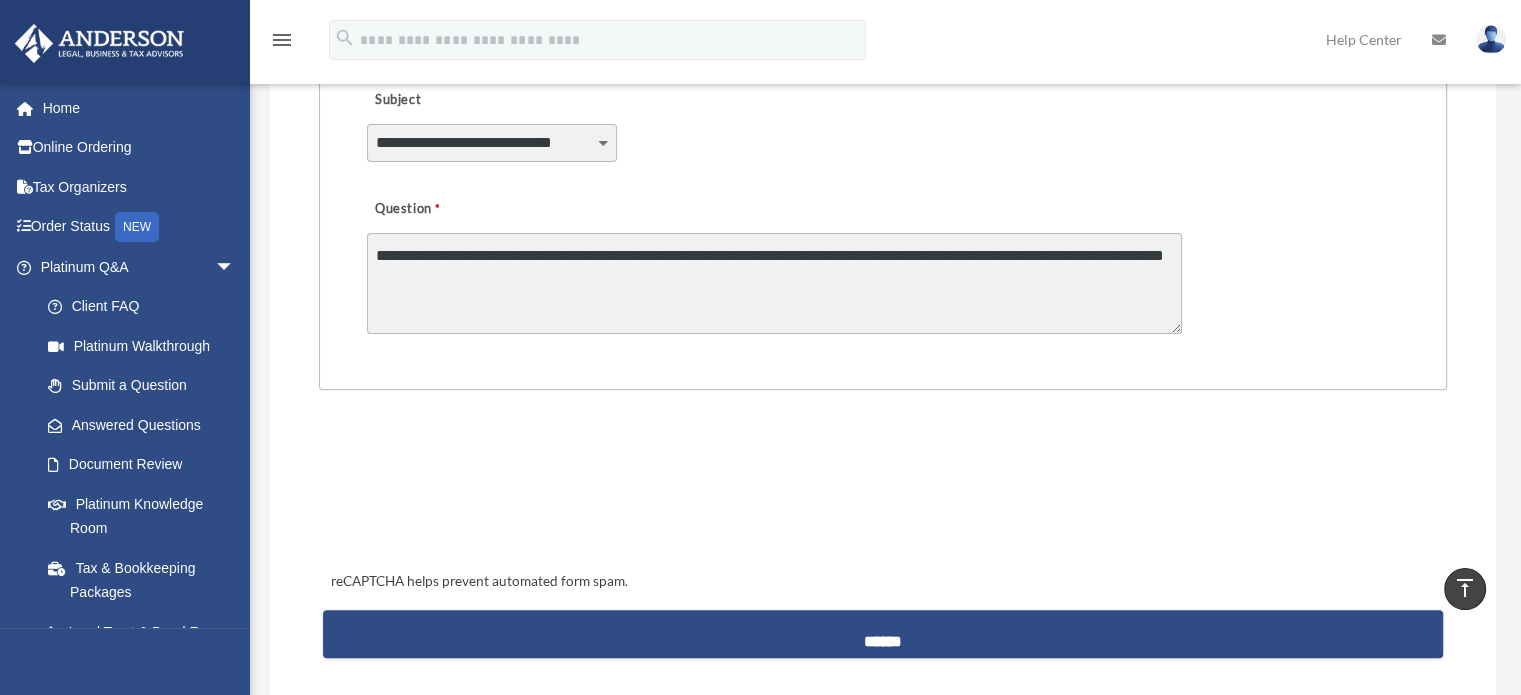 scroll, scrollTop: 600, scrollLeft: 0, axis: vertical 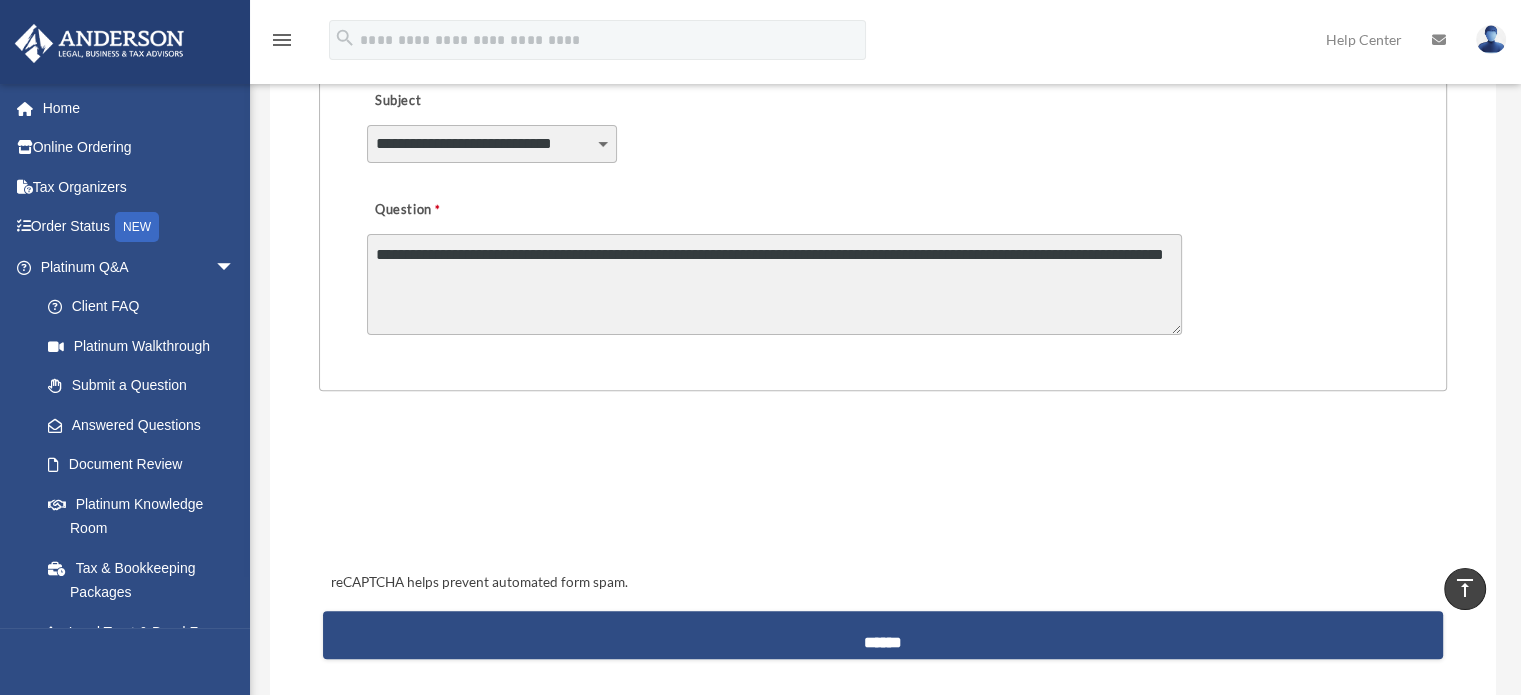 click on "**********" at bounding box center (774, 284) 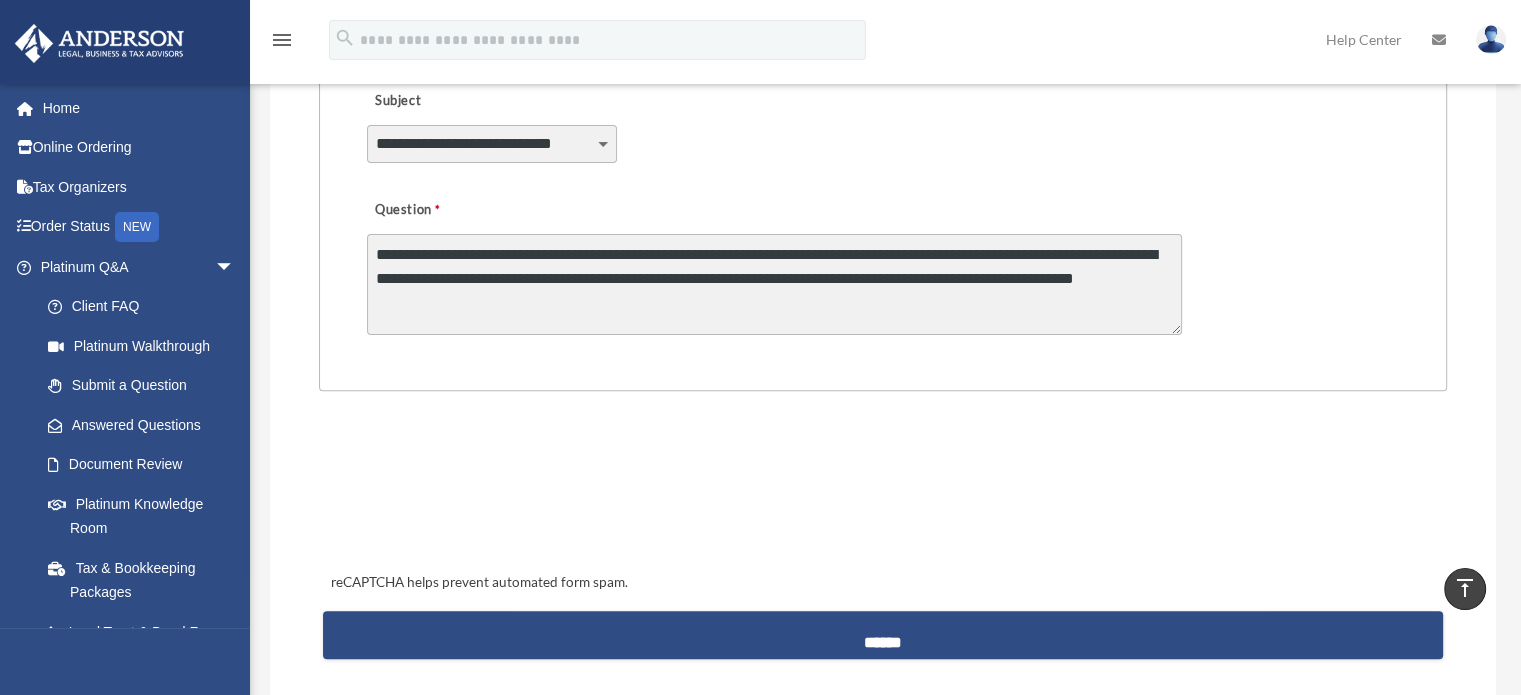click on "**********" at bounding box center (774, 284) 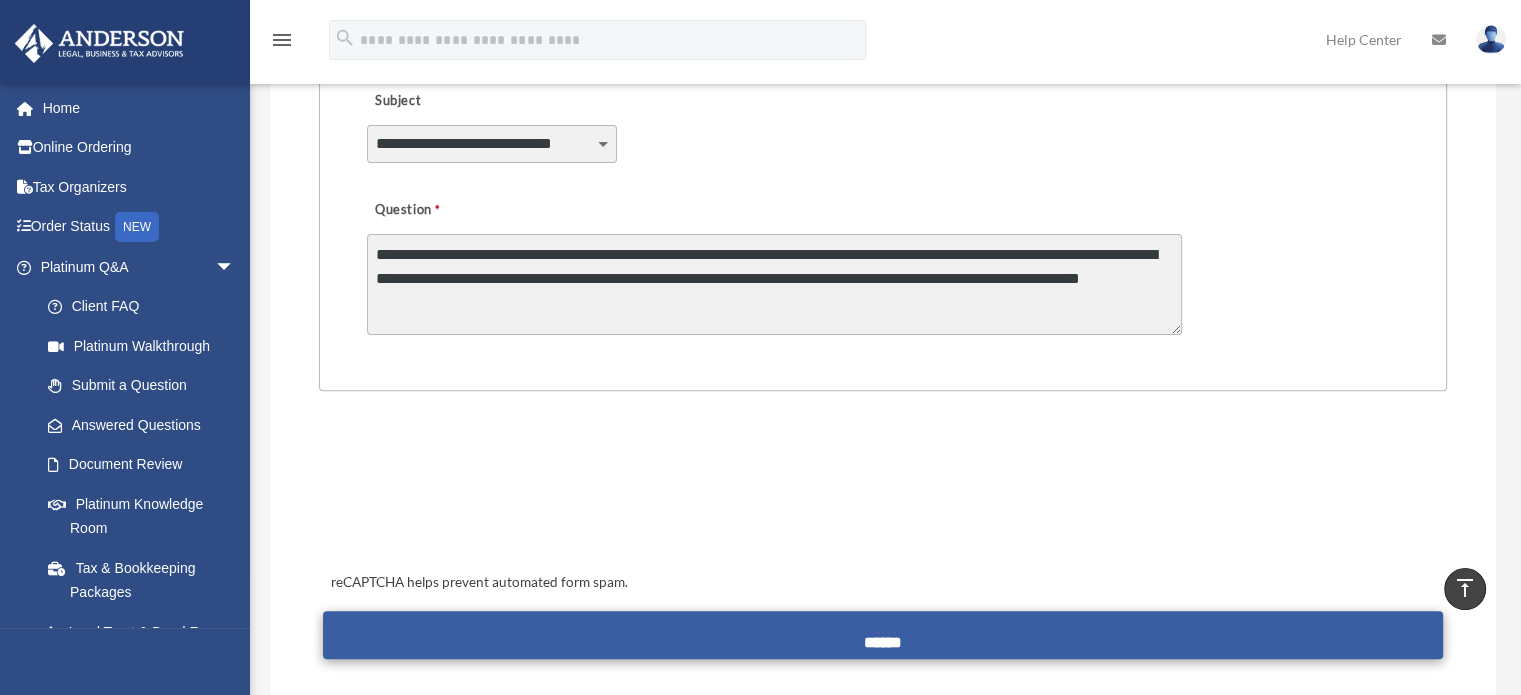 type on "**********" 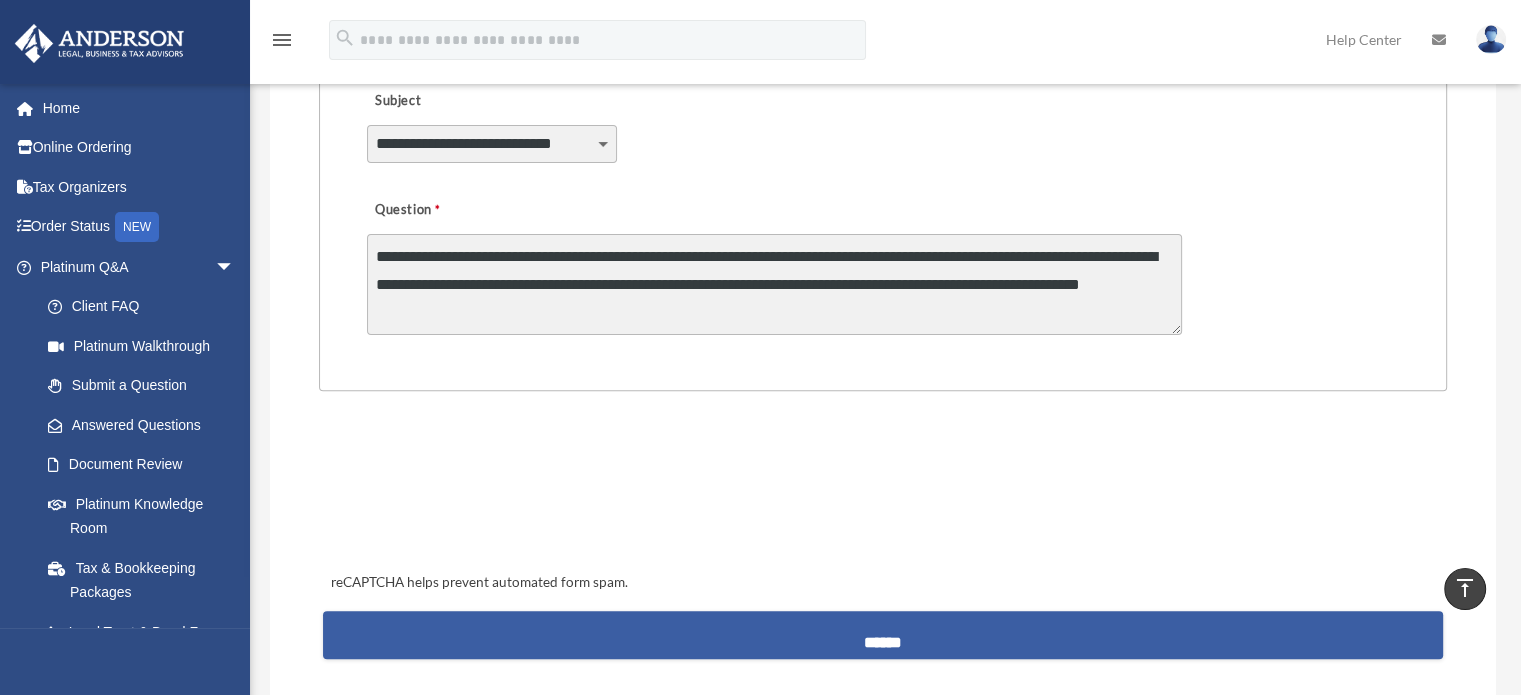 click on "******" at bounding box center (883, 635) 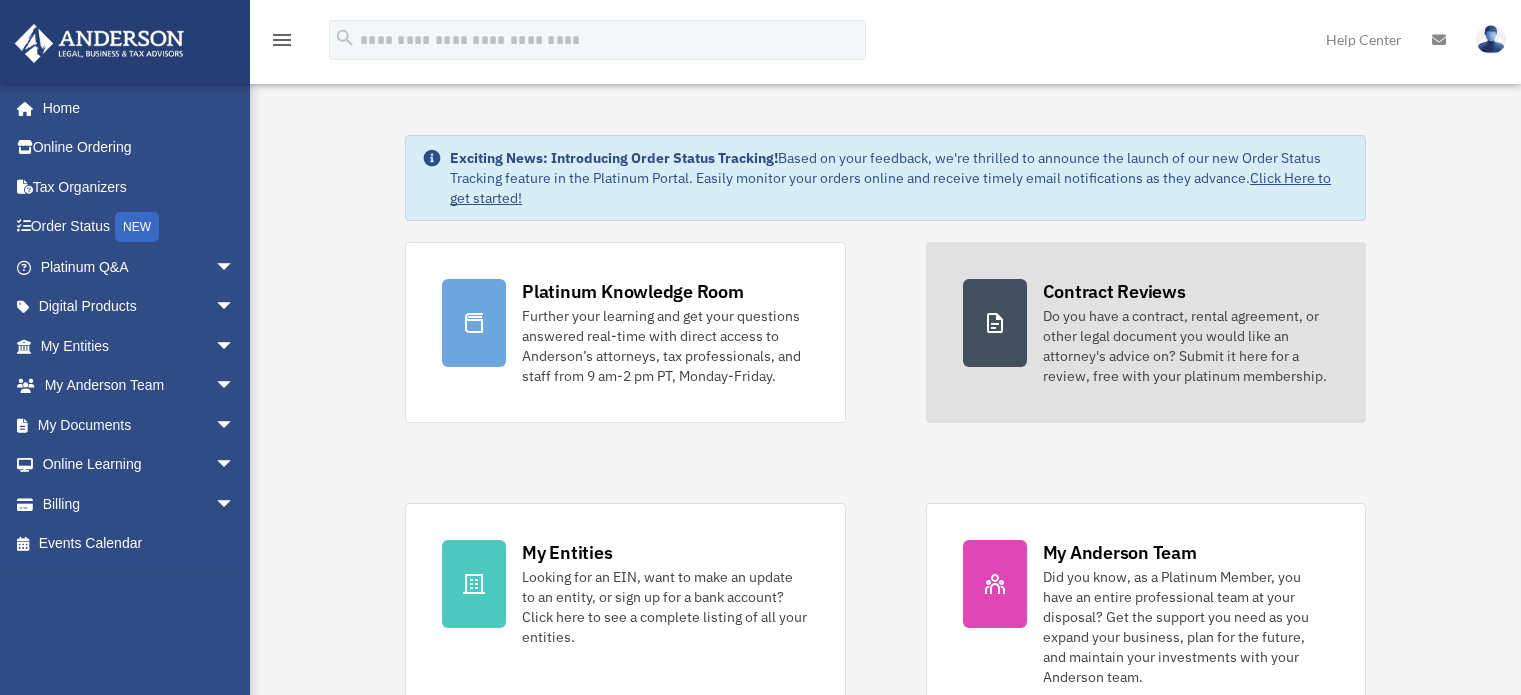 scroll, scrollTop: 0, scrollLeft: 0, axis: both 